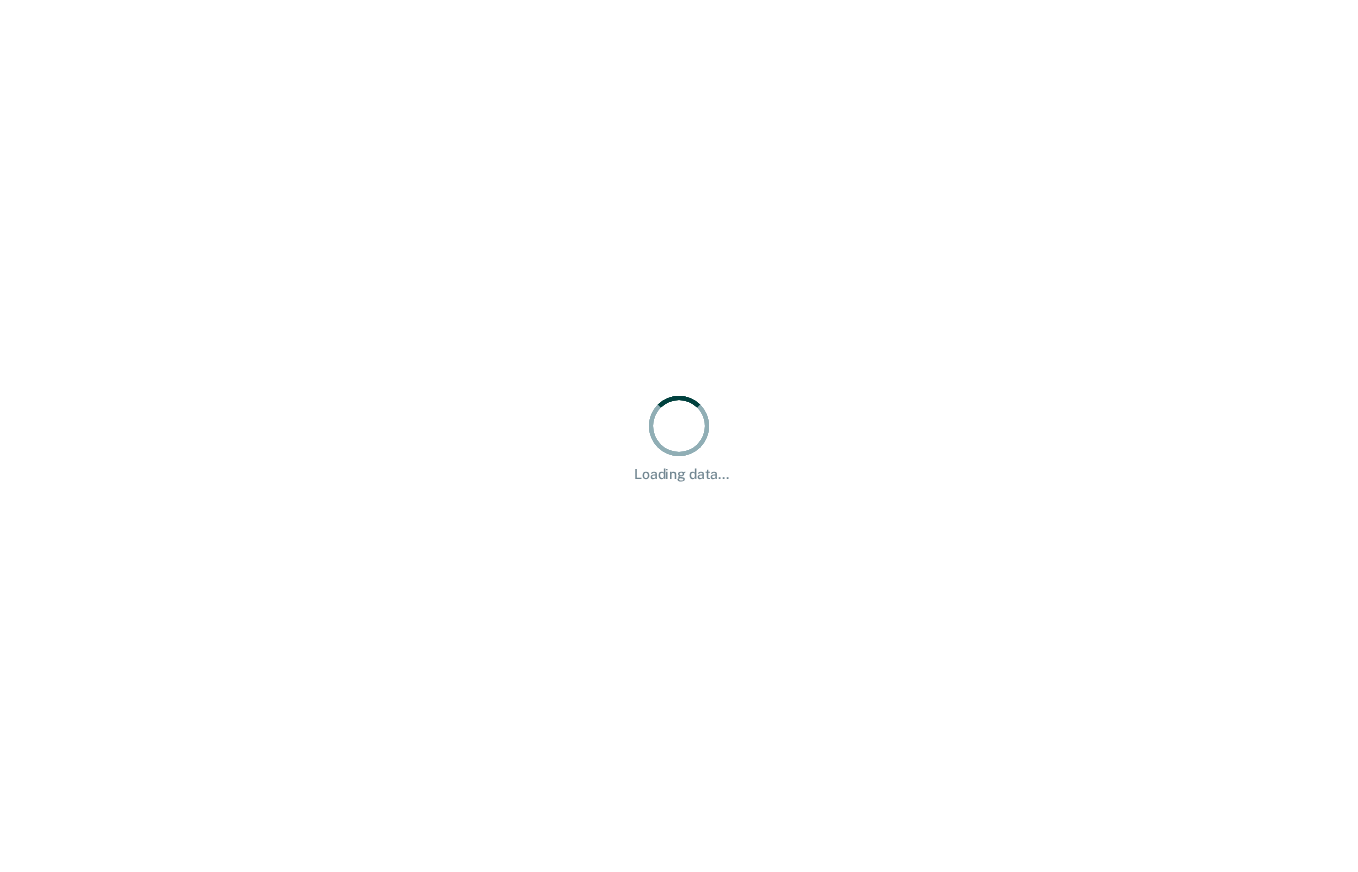 scroll, scrollTop: 0, scrollLeft: 0, axis: both 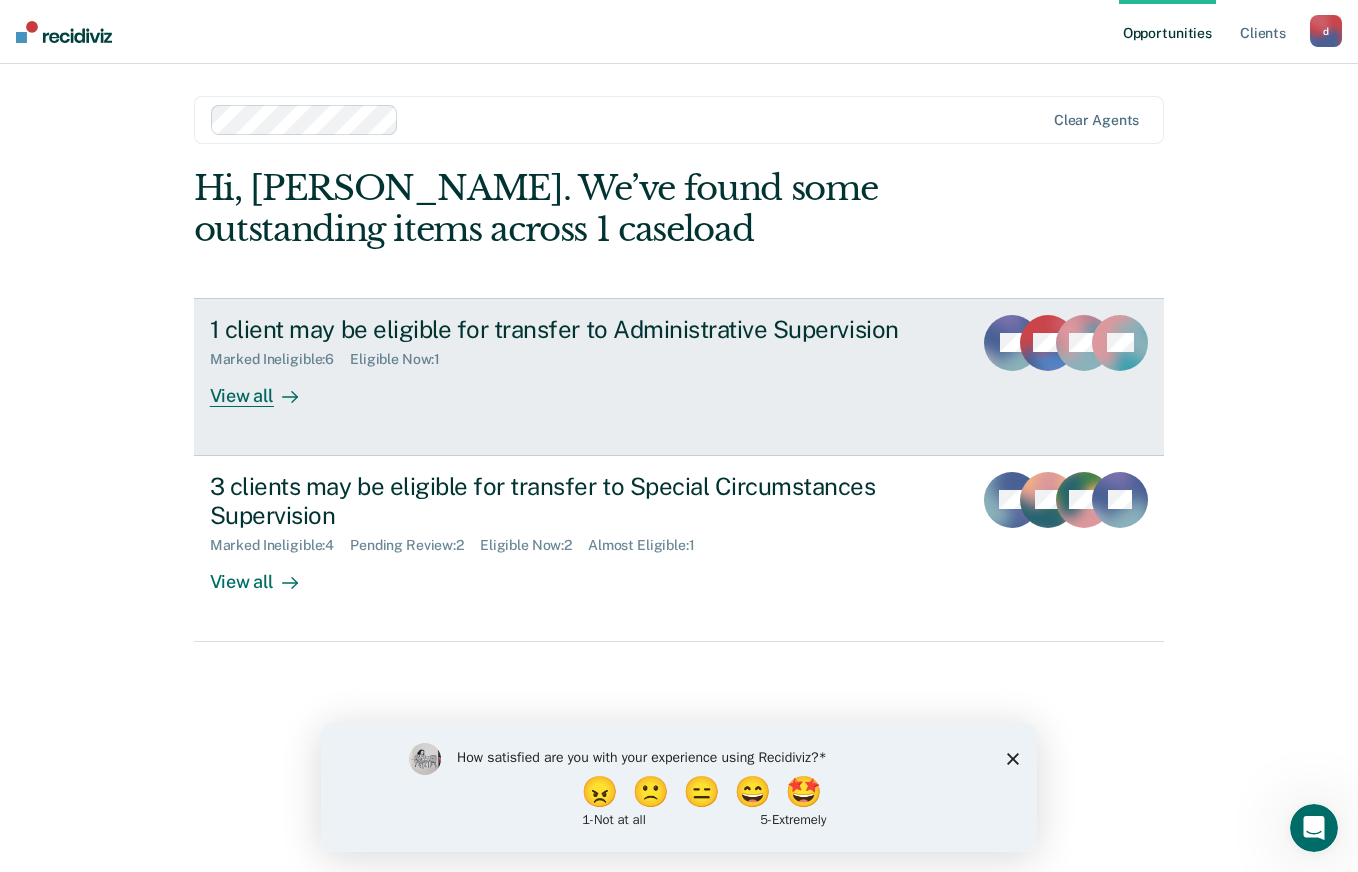 click on "1 client may be eligible for transfer to Administrative Supervision Marked Ineligible :  6 Eligible Now :  1 View all" at bounding box center [585, 361] 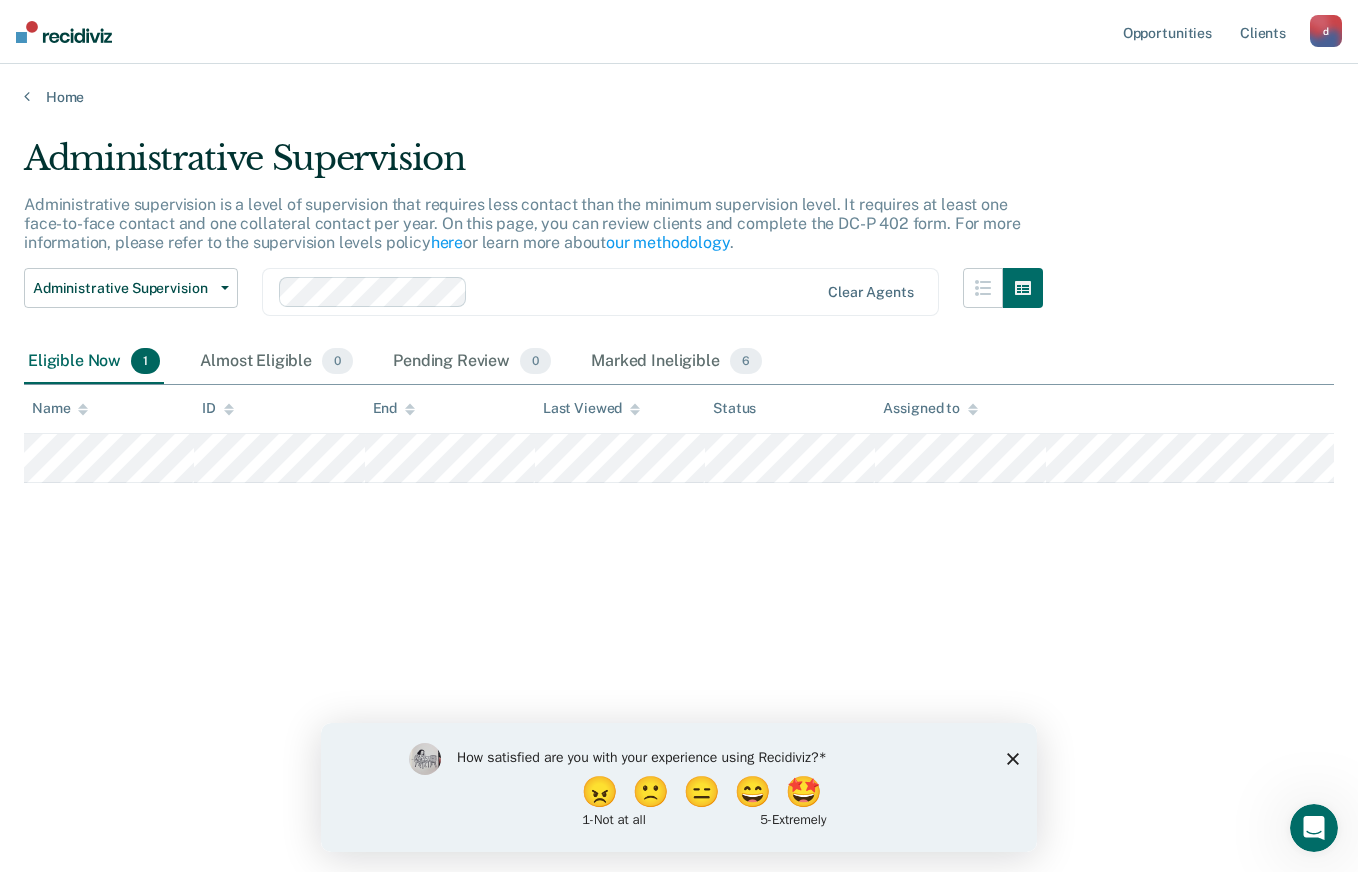 click 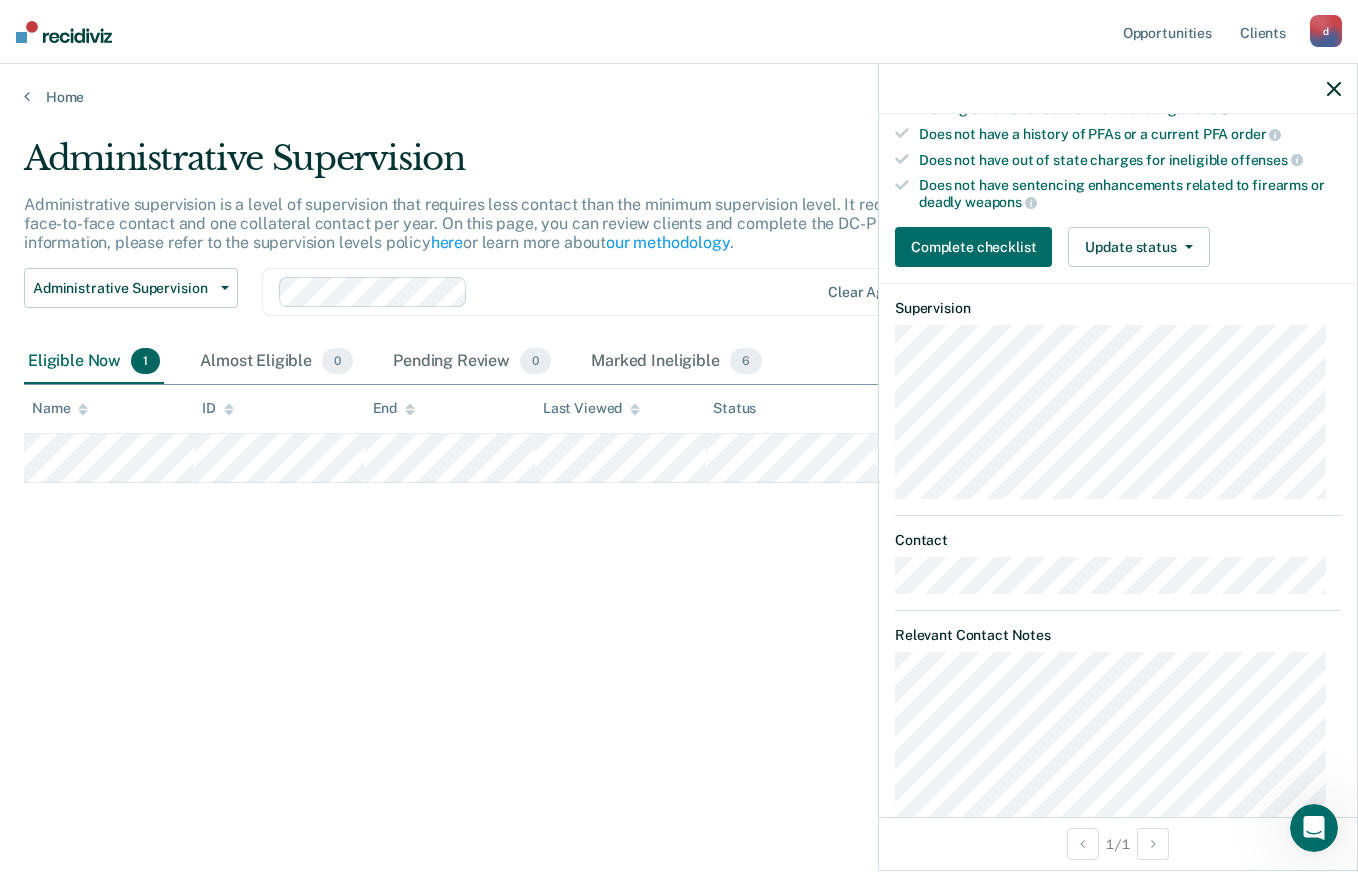 scroll, scrollTop: 631, scrollLeft: 0, axis: vertical 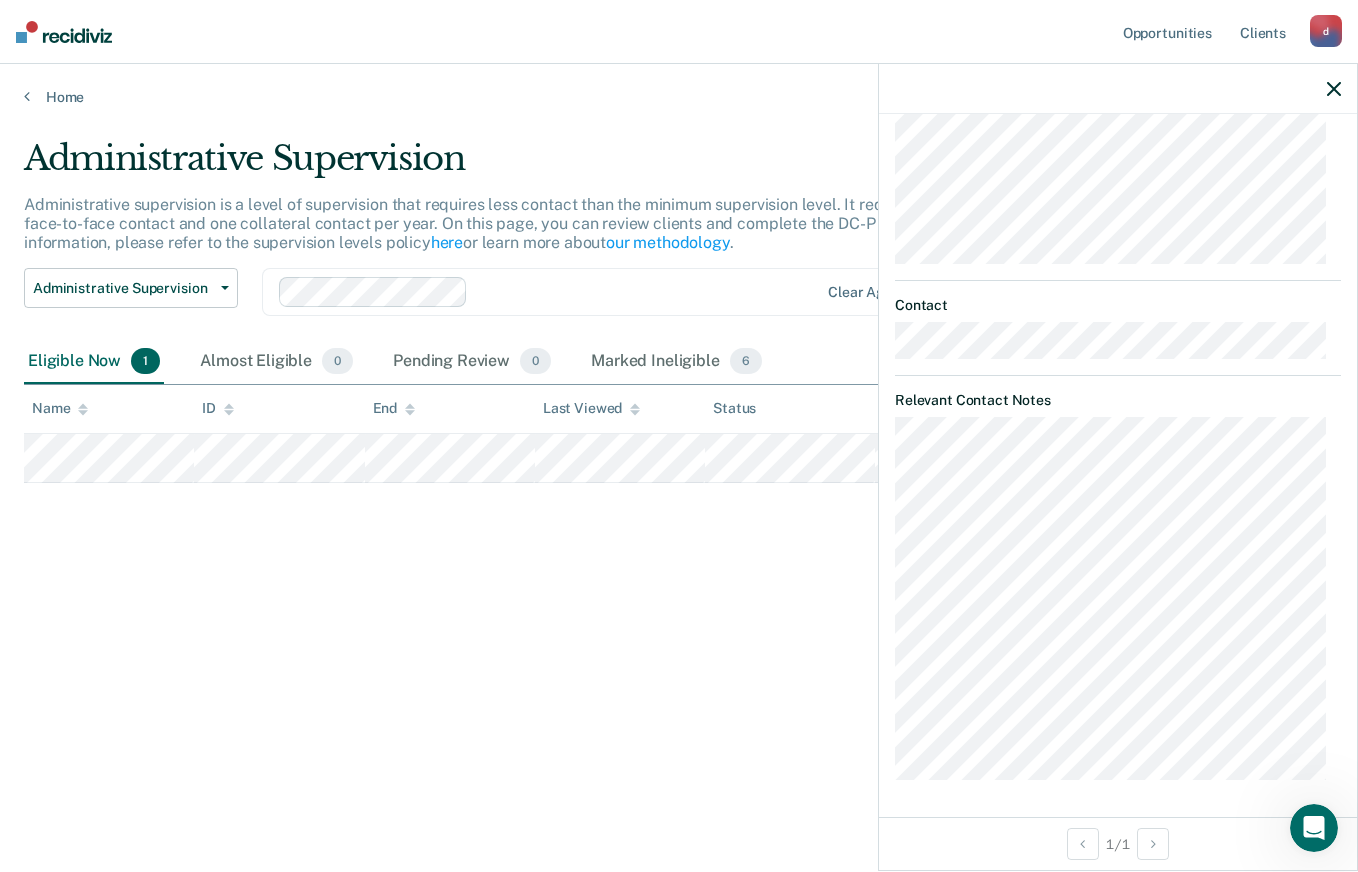 click on "Administrative Supervision   Administrative supervision is a level of supervision that requires less contact than the minimum supervision level. It requires at least one face-to-face contact and one collateral contact per year. On this page, you can review clients and complete the DC-P 402 form. For more information, please refer to the supervision levels policy  here  or learn more about  our methodology . Administrative Supervision Administrative Supervision Special Circumstances Supervision Clear   agents Eligible Now 1 Almost Eligible 0 Pending Review 0 Marked Ineligible 6
To pick up a draggable item, press the space bar.
While dragging, use the arrow keys to move the item.
Press space again to drop the item in its new position, or press escape to cancel.
Name ID End Last Viewed Status Assigned to" at bounding box center (679, 430) 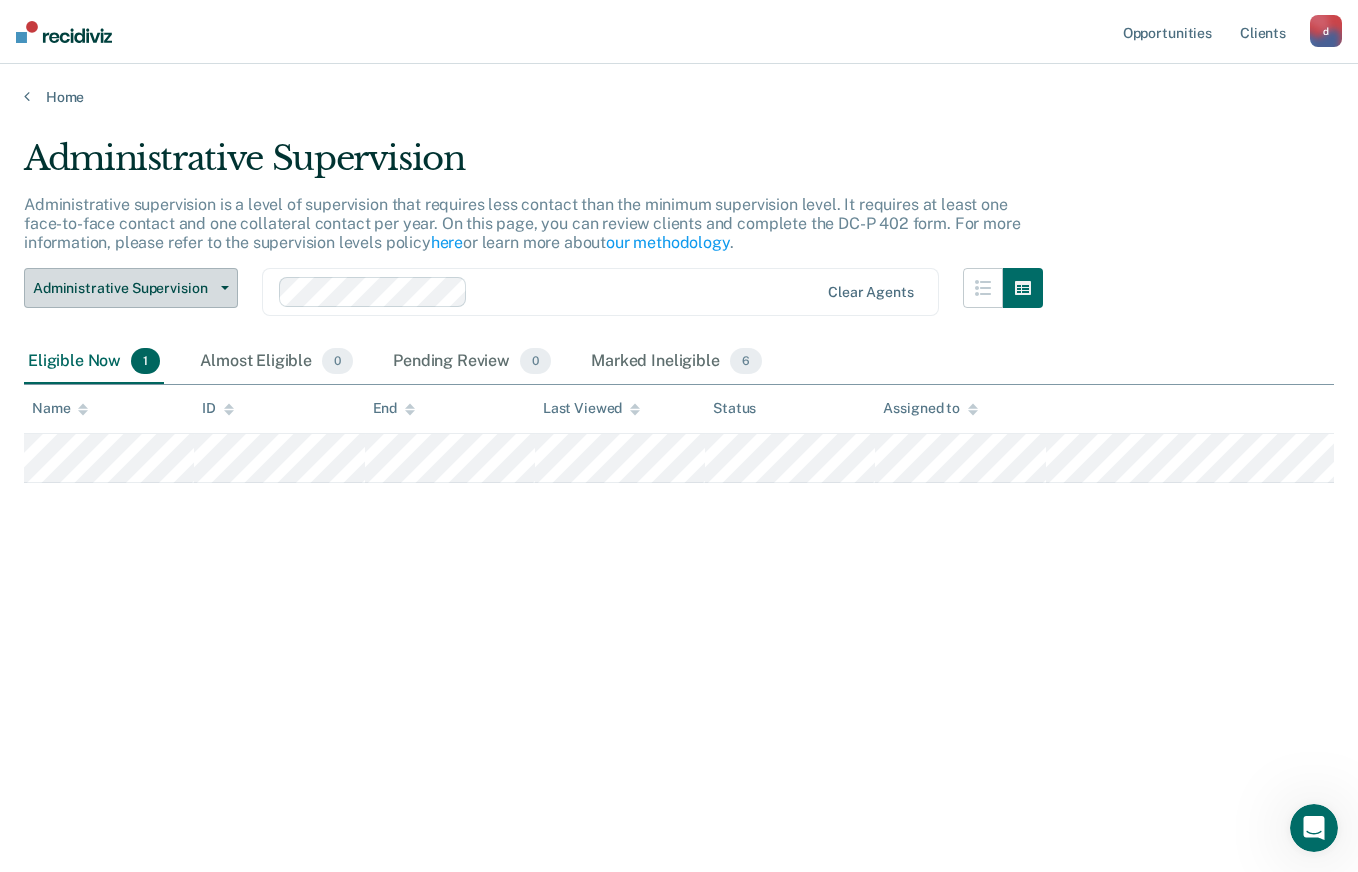 click 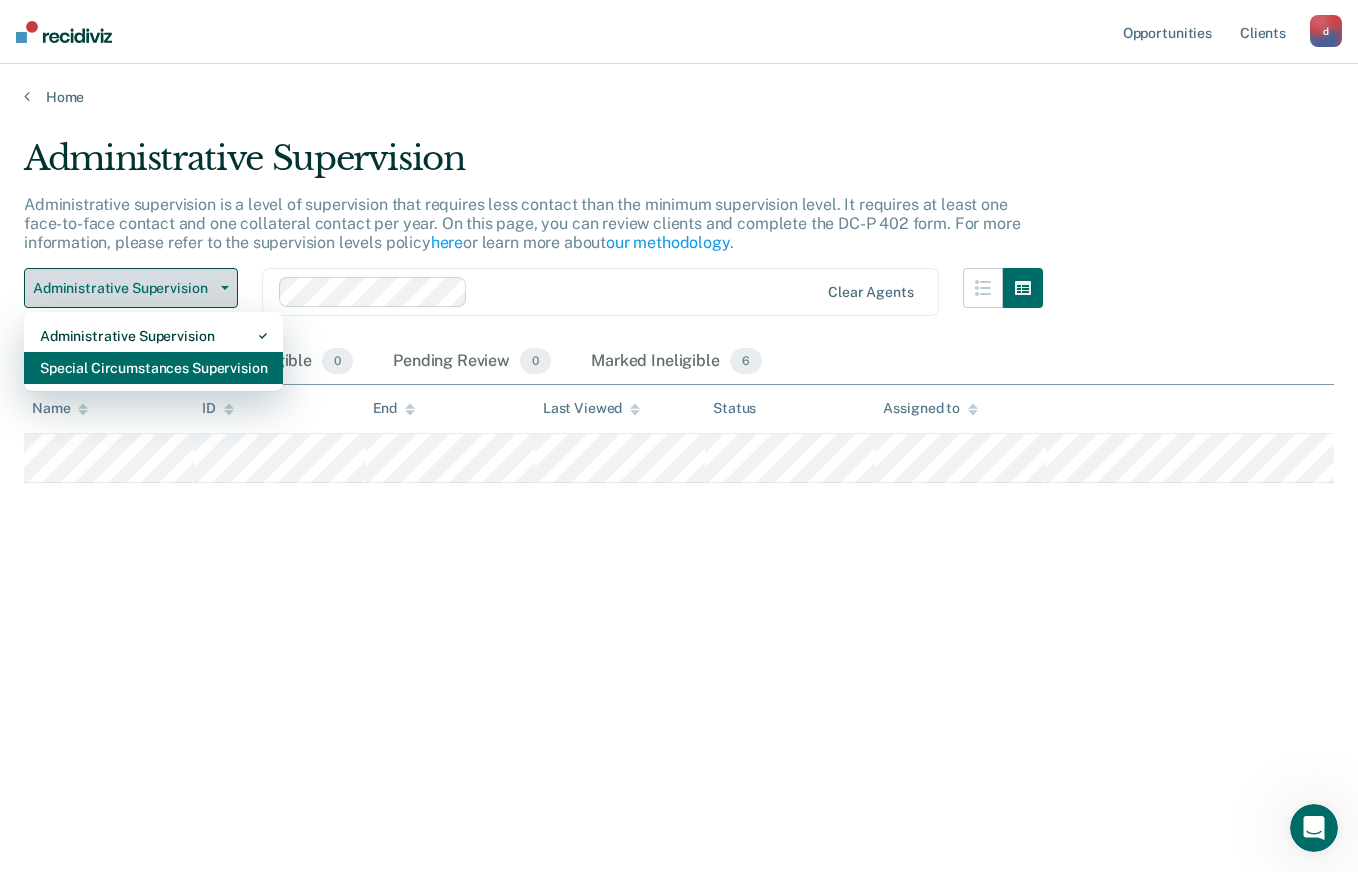 click on "Special Circumstances Supervision" at bounding box center [153, 368] 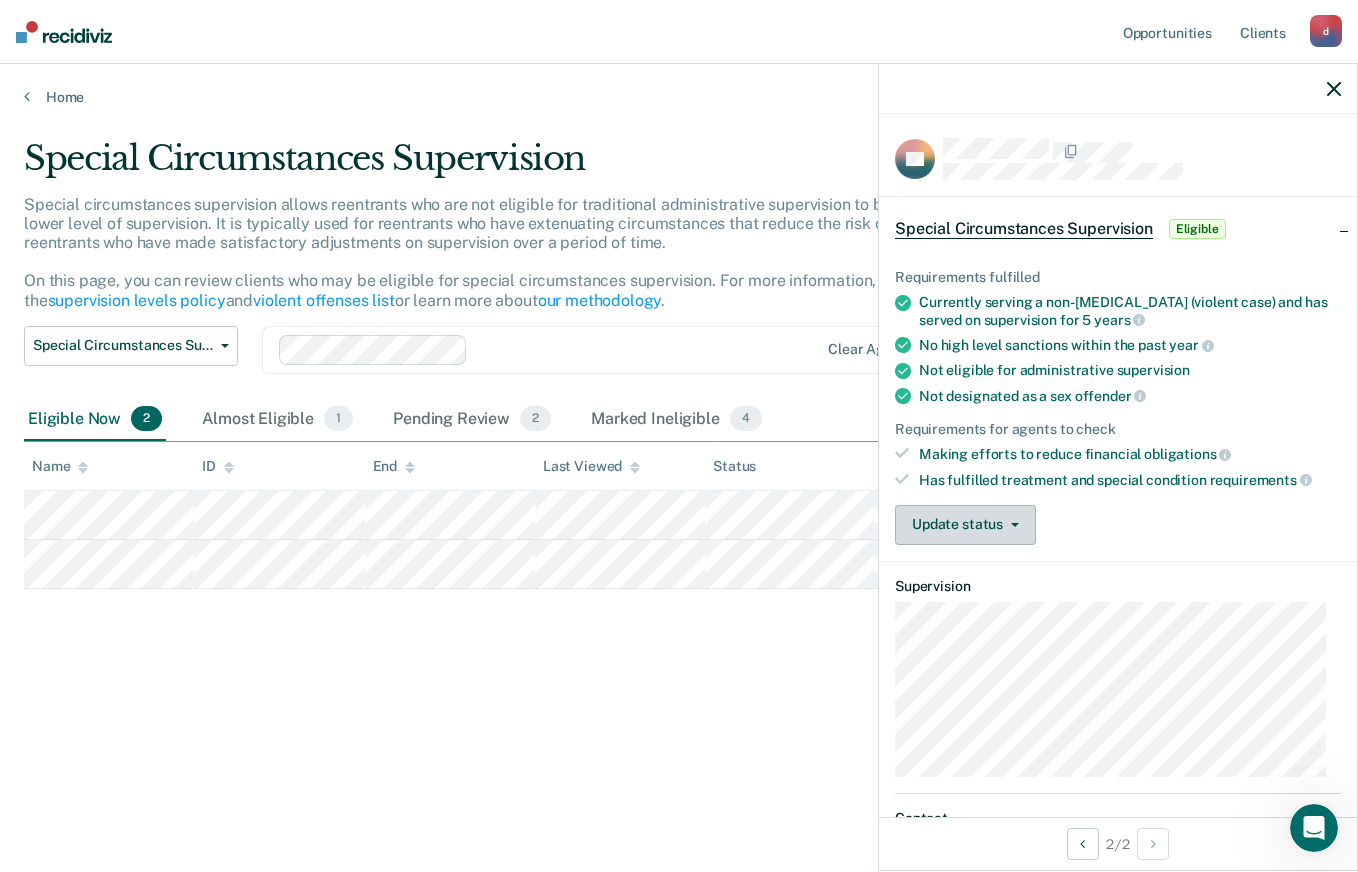 click on "Update status" at bounding box center [965, 525] 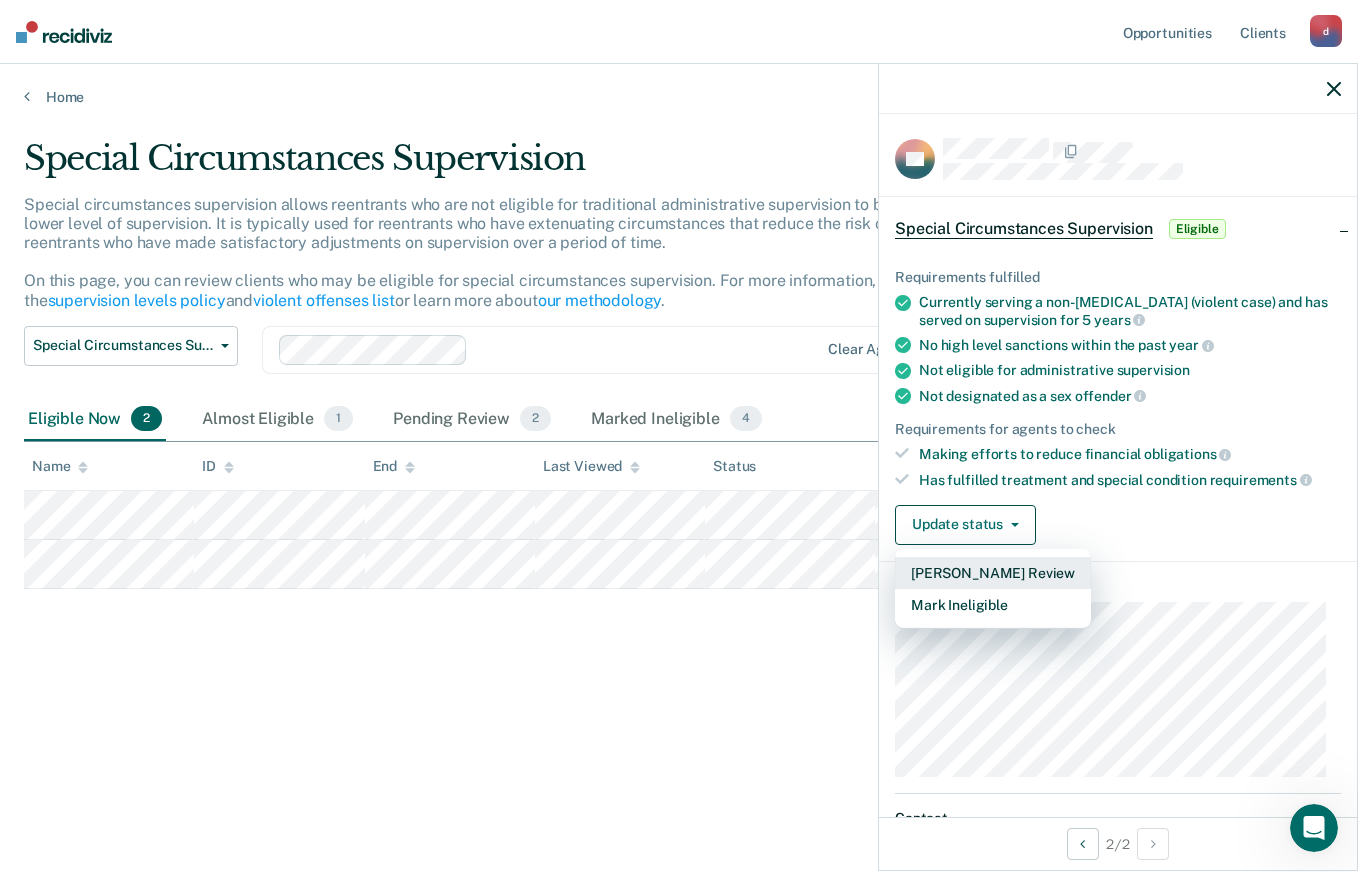 click on "[PERSON_NAME] Review" at bounding box center (993, 573) 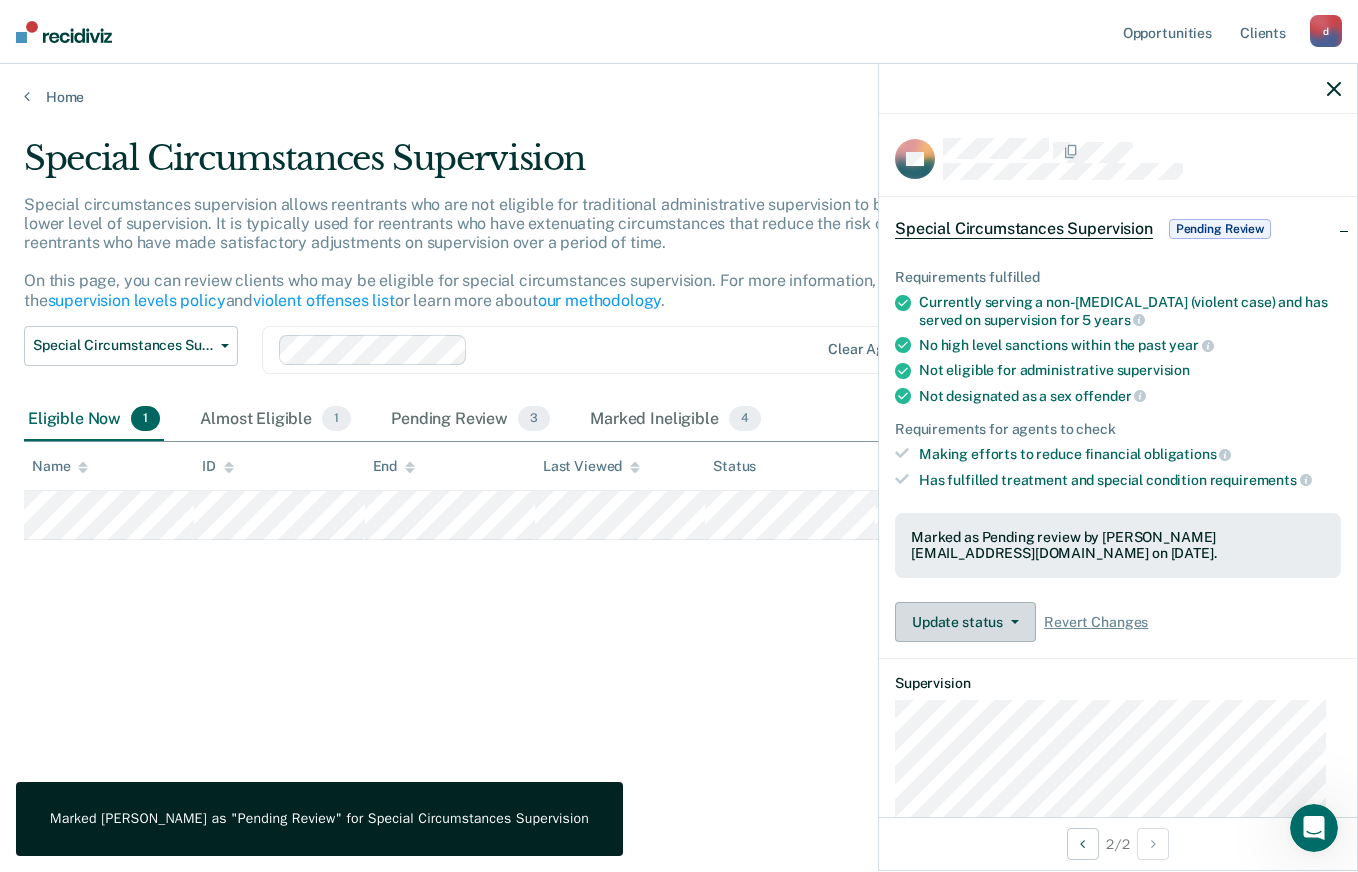 click on "Special Circumstances Supervision   Special circumstances supervision allows reentrants who are not eligible for traditional administrative supervision to be supervised at a lower level of supervision. It is typically used for reentrants who have extenuating circumstances that reduce the risk of re-offending or reentrants who have made satisfactory adjustments on supervision over a period of time. On this page, you can review clients who may be eligible for special circumstances supervision. For more information, please refer to the  supervision levels policy  and  violent offenses list  or learn more about  our methodology .  Special Circumstances Supervision Administrative Supervision Special Circumstances Supervision Clear   agents Eligible Now 1 Almost Eligible 1 Pending Review 3 Marked Ineligible 4
To pick up a draggable item, press the space bar.
While dragging, use the arrow keys to move the item.
Press space again to drop the item in its new position, or press escape to cancel.
Name ID" at bounding box center [679, 430] 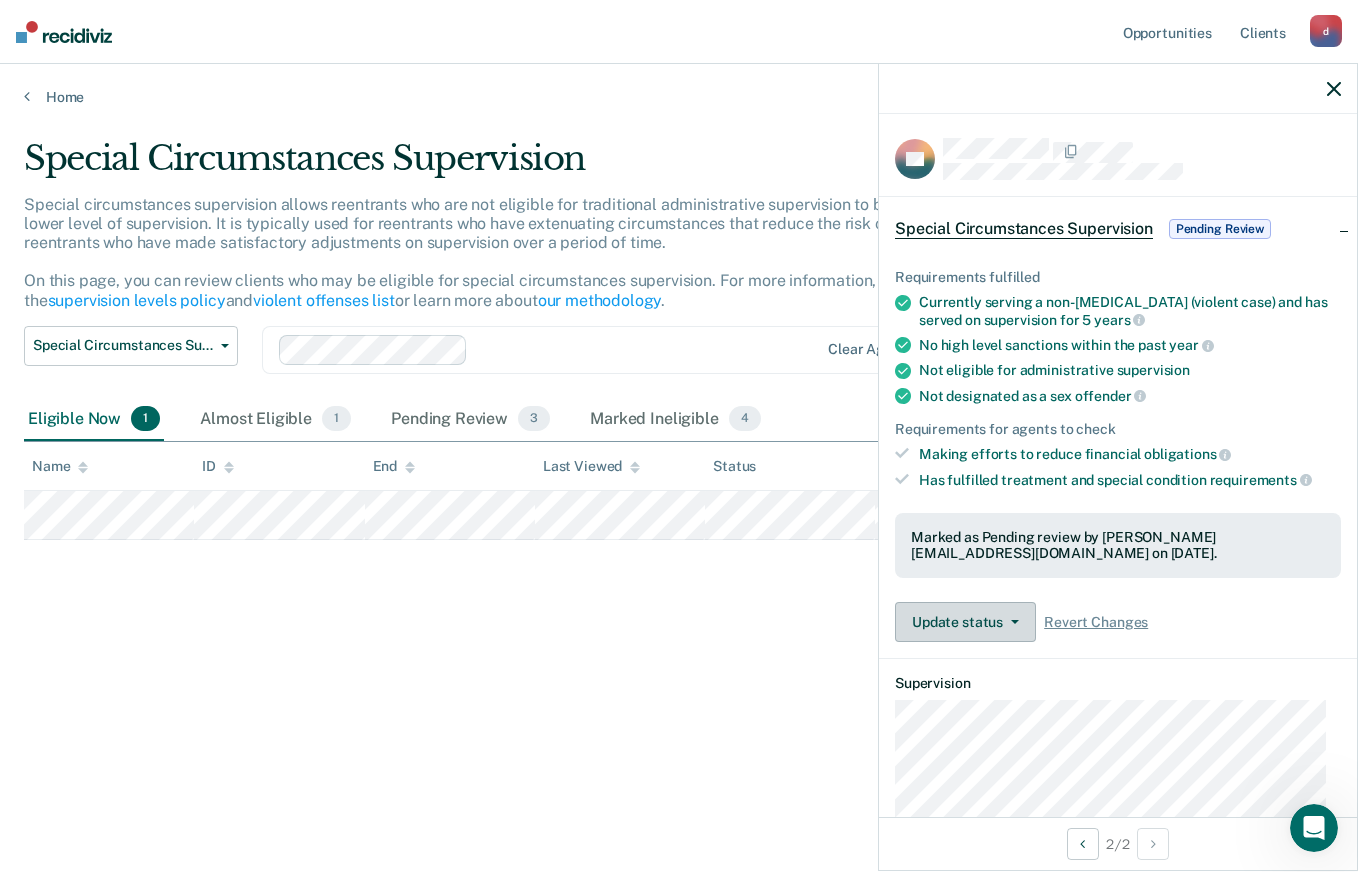 click 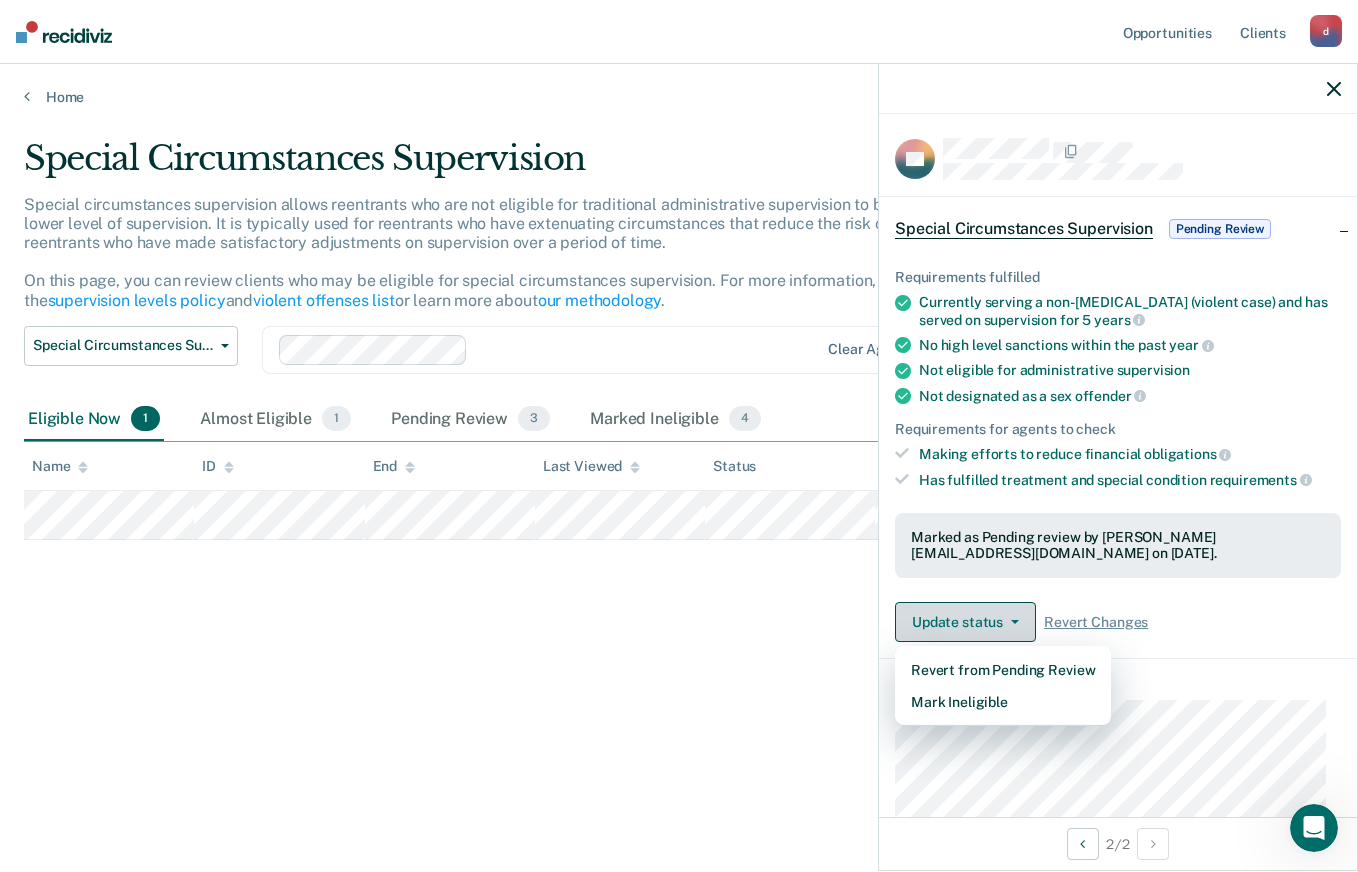 click on "Update status" at bounding box center [965, 622] 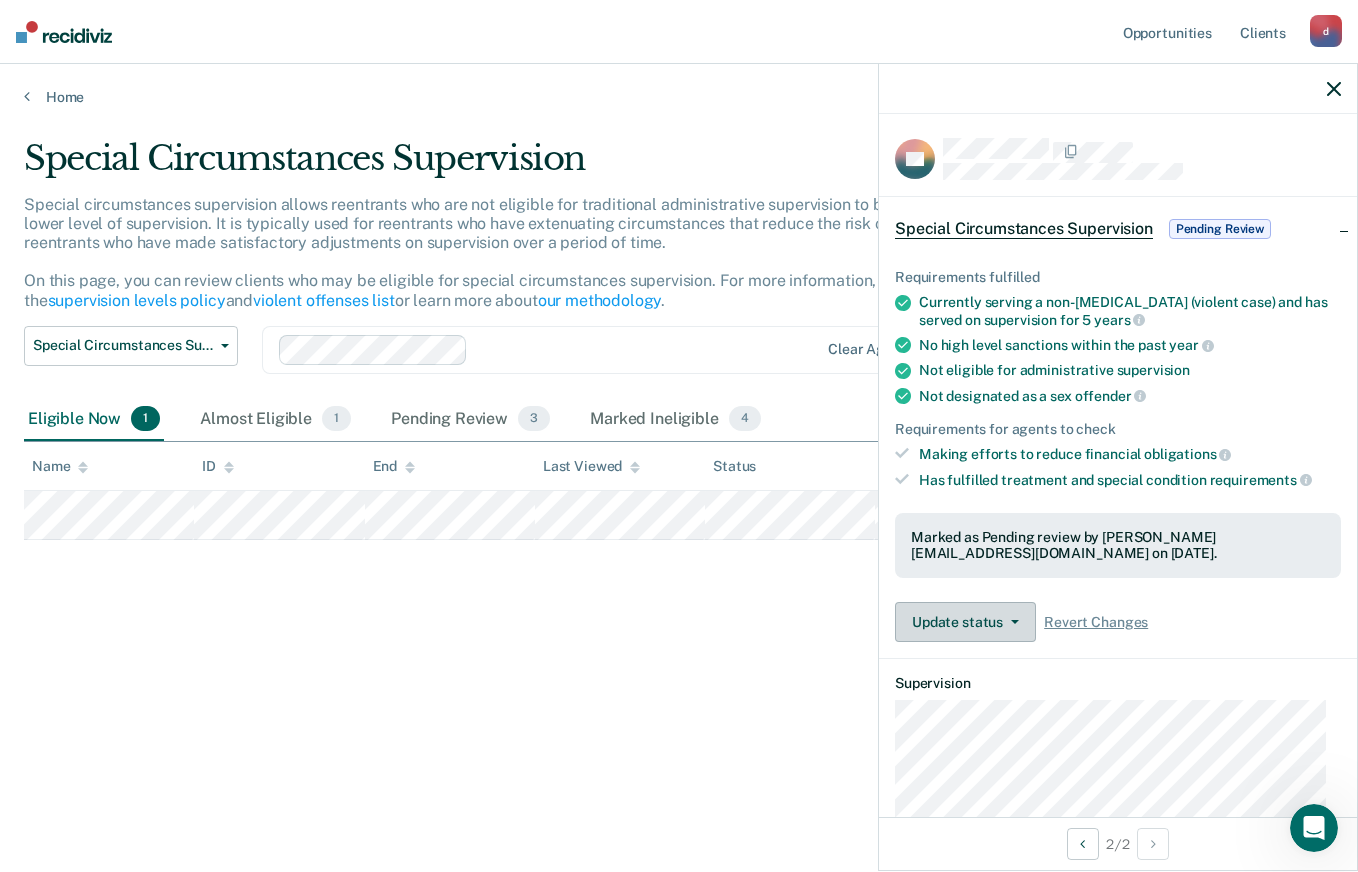 click on "Update status" at bounding box center (965, 622) 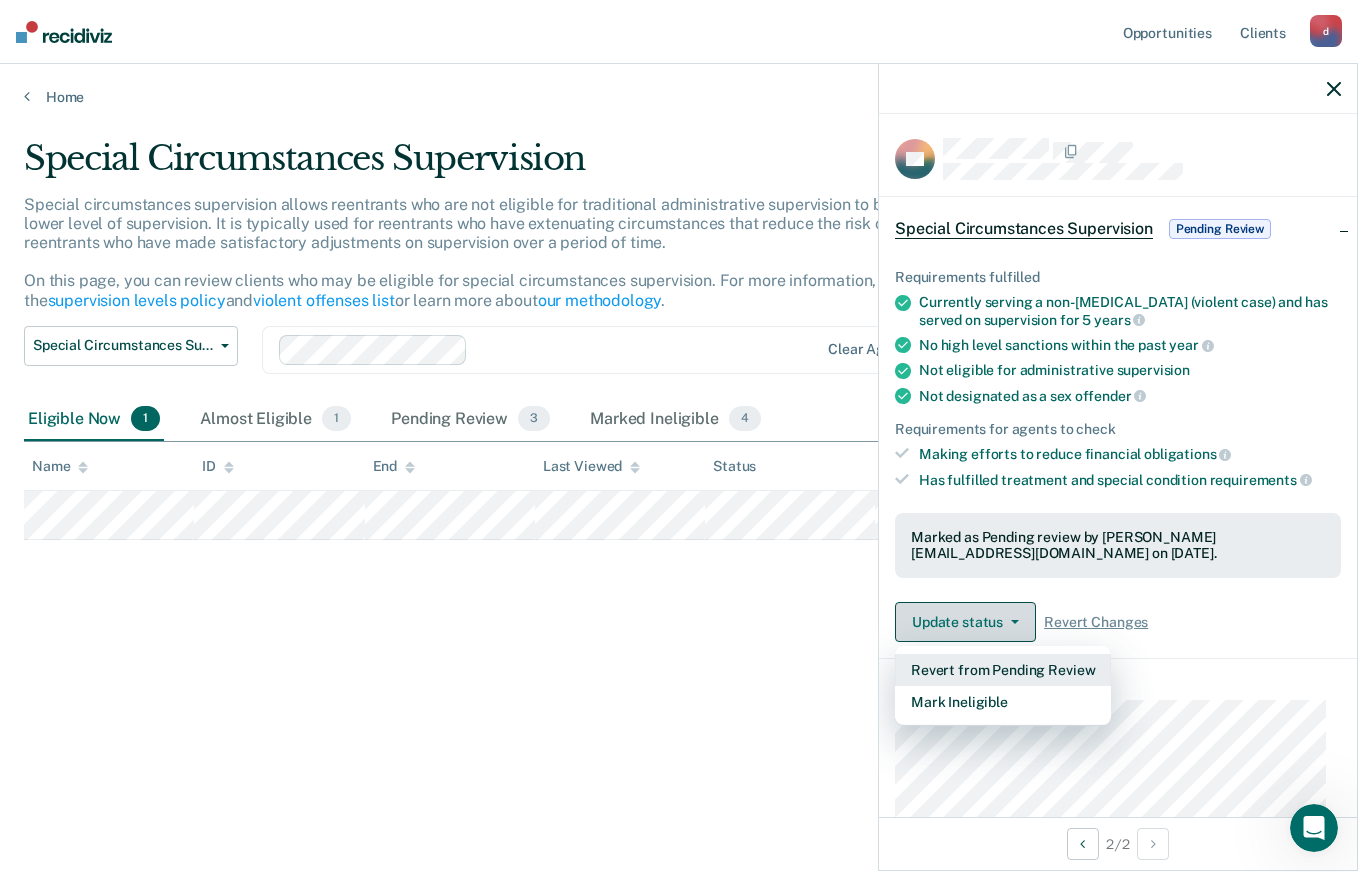click on "Mark Ineligible" at bounding box center (1003, 702) 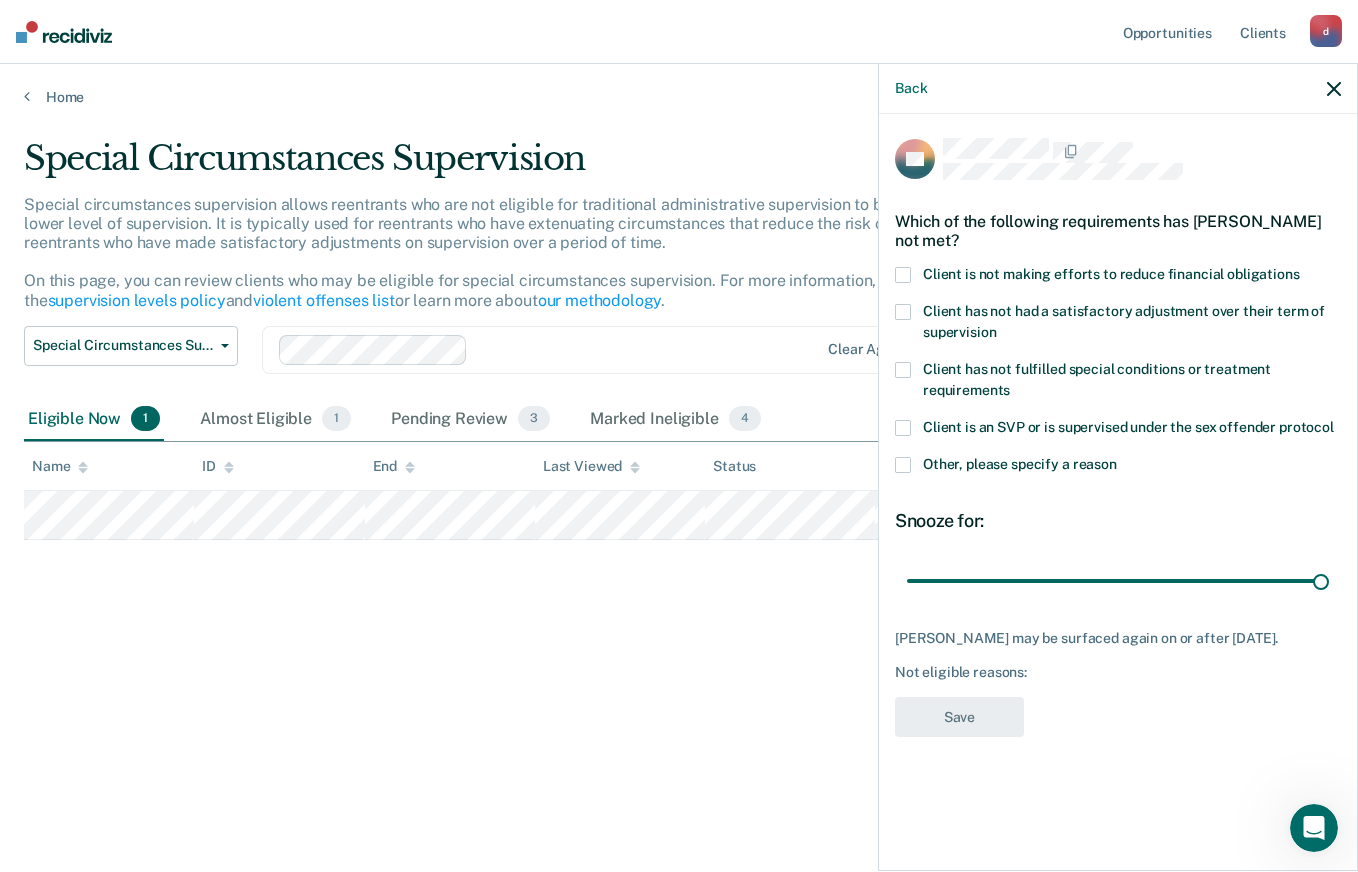 type on "180" 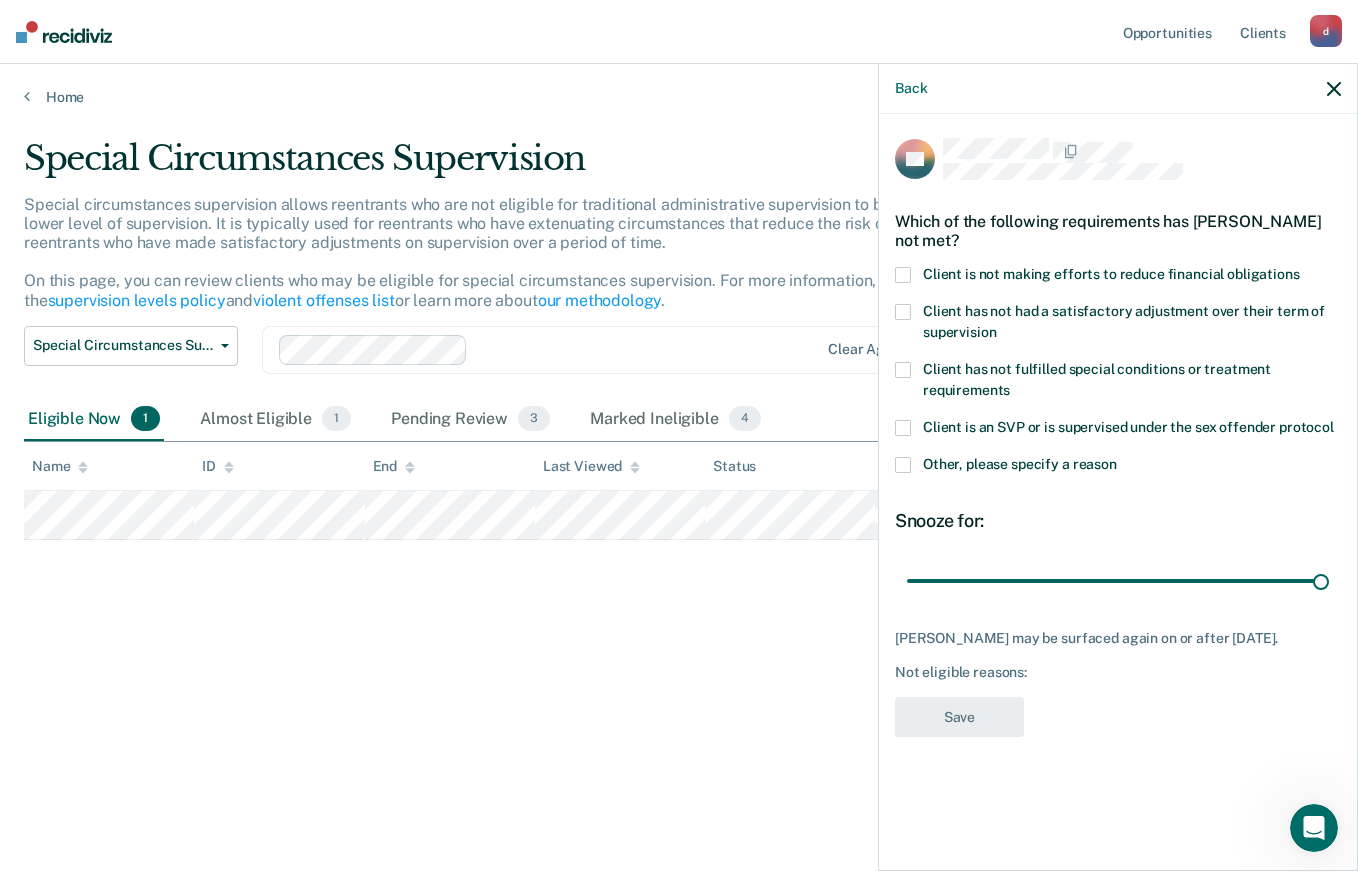 click at bounding box center (903, 275) 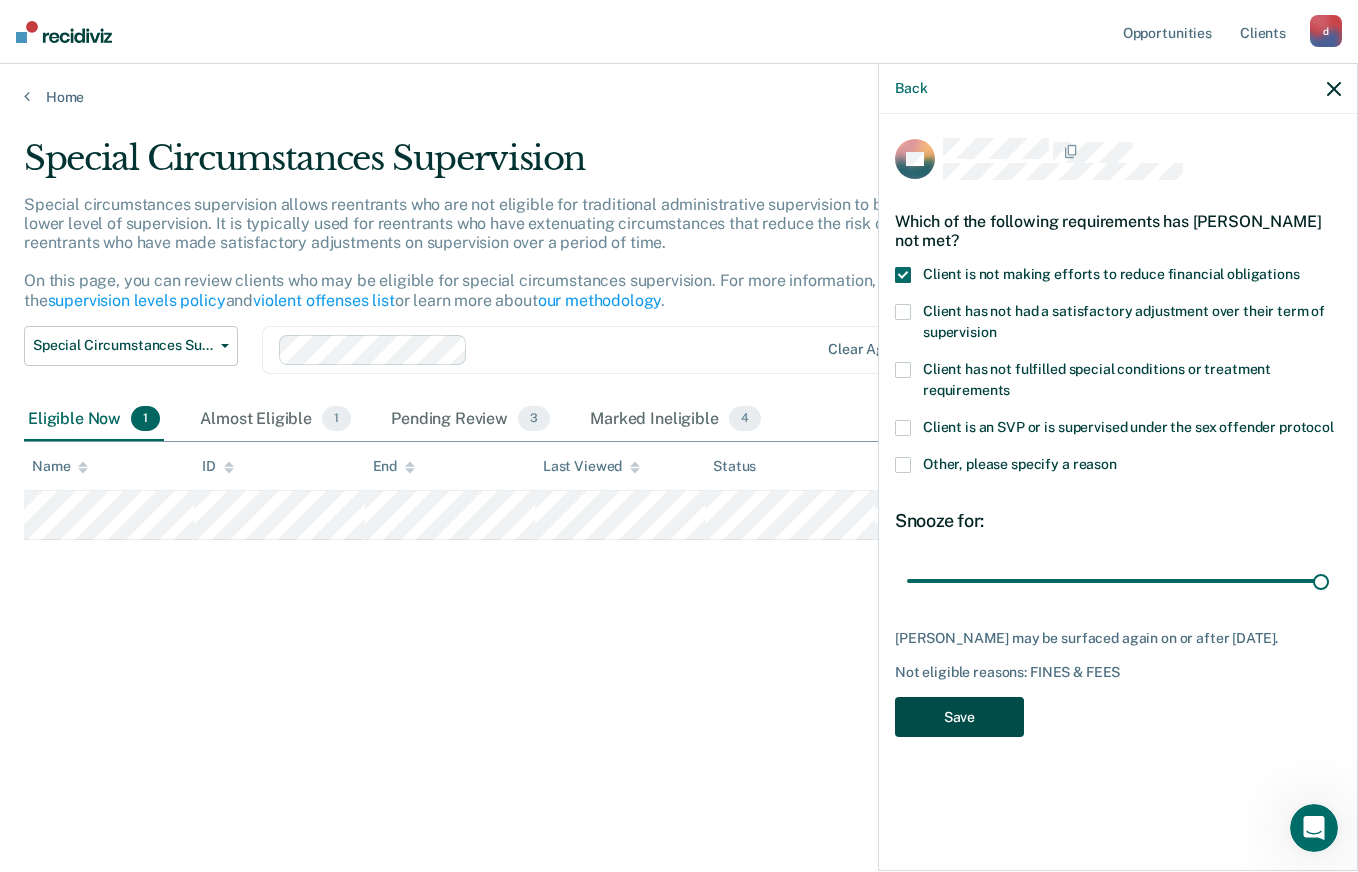 click on "Save" at bounding box center (959, 717) 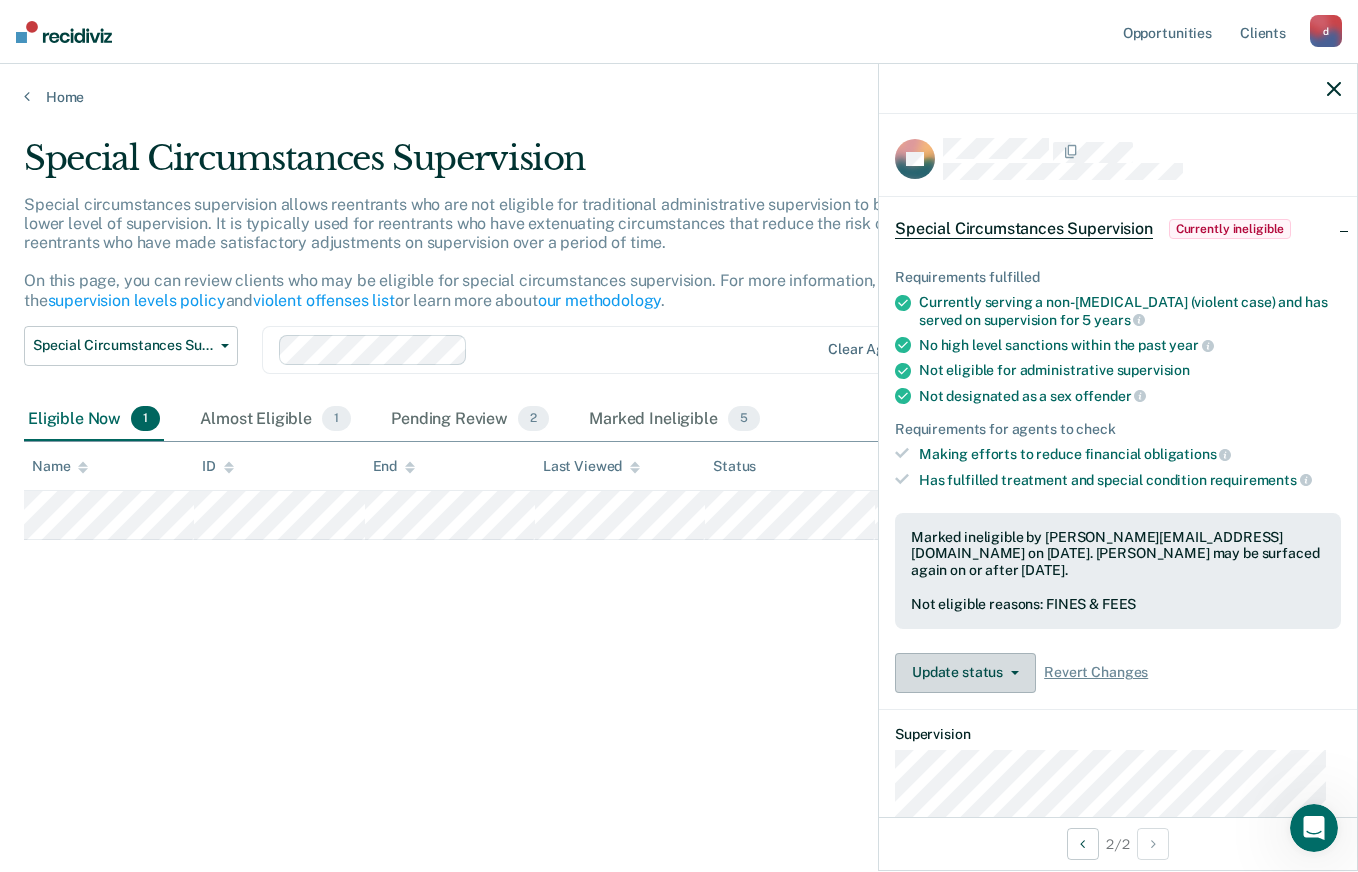 click 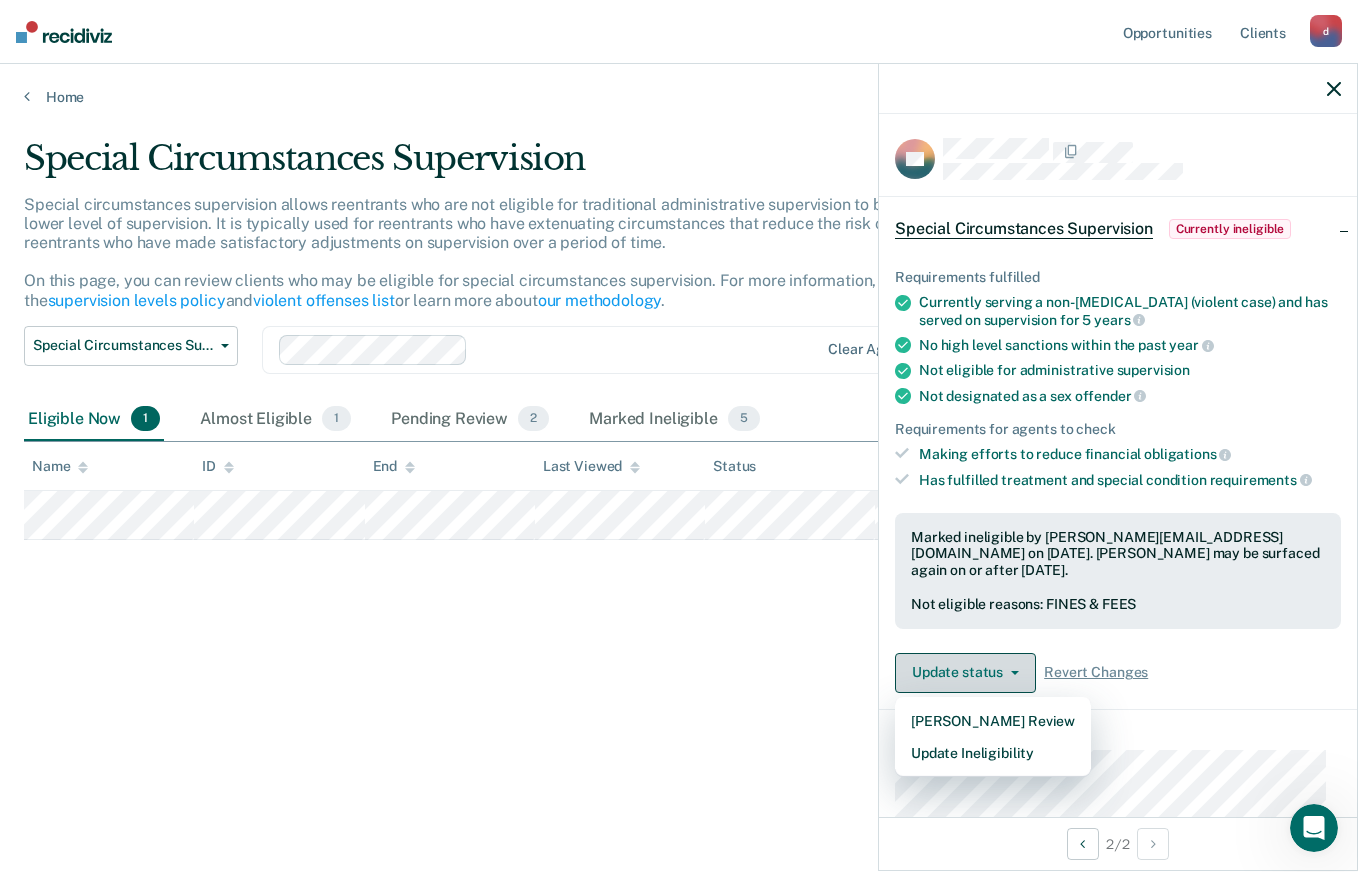 click on "Update Ineligibility" at bounding box center (993, 753) 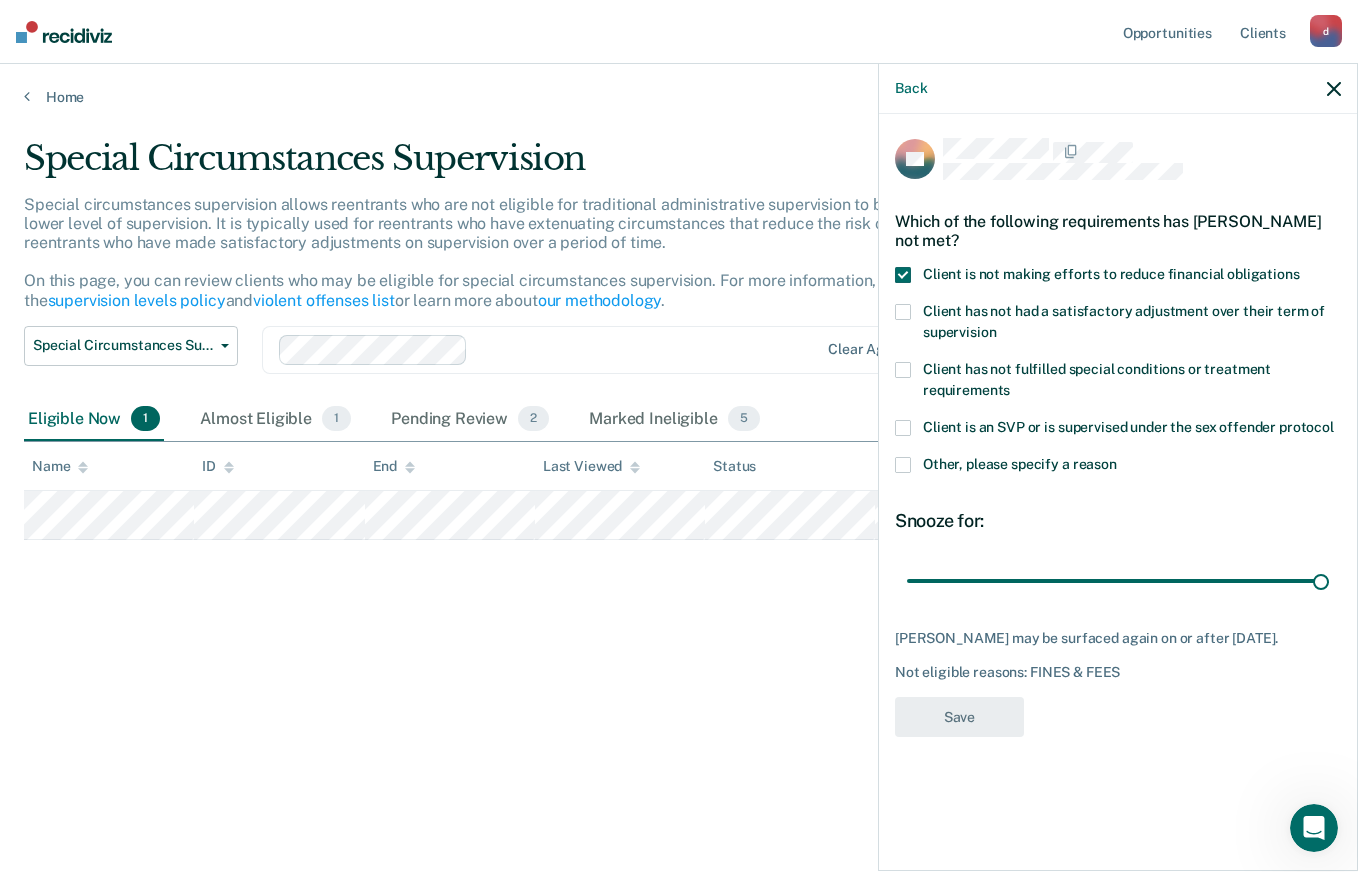click on "Special Circumstances Supervision   Special circumstances supervision allows reentrants who are not eligible for traditional administrative supervision to be supervised at a lower level of supervision. It is typically used for reentrants who have extenuating circumstances that reduce the risk of re-offending or reentrants who have made satisfactory adjustments on supervision over a period of time. On this page, you can review clients who may be eligible for special circumstances supervision. For more information, please refer to the  supervision levels policy  and  violent offenses list  or learn more about  our methodology .  Special Circumstances Supervision Administrative Supervision Special Circumstances Supervision Clear   agents Eligible Now 1 Almost Eligible 1 Pending Review 2 Marked Ineligible 5
To pick up a draggable item, press the space bar.
While dragging, use the arrow keys to move the item.
Press space again to drop the item in its new position, or press escape to cancel.
Name ID" at bounding box center (679, 462) 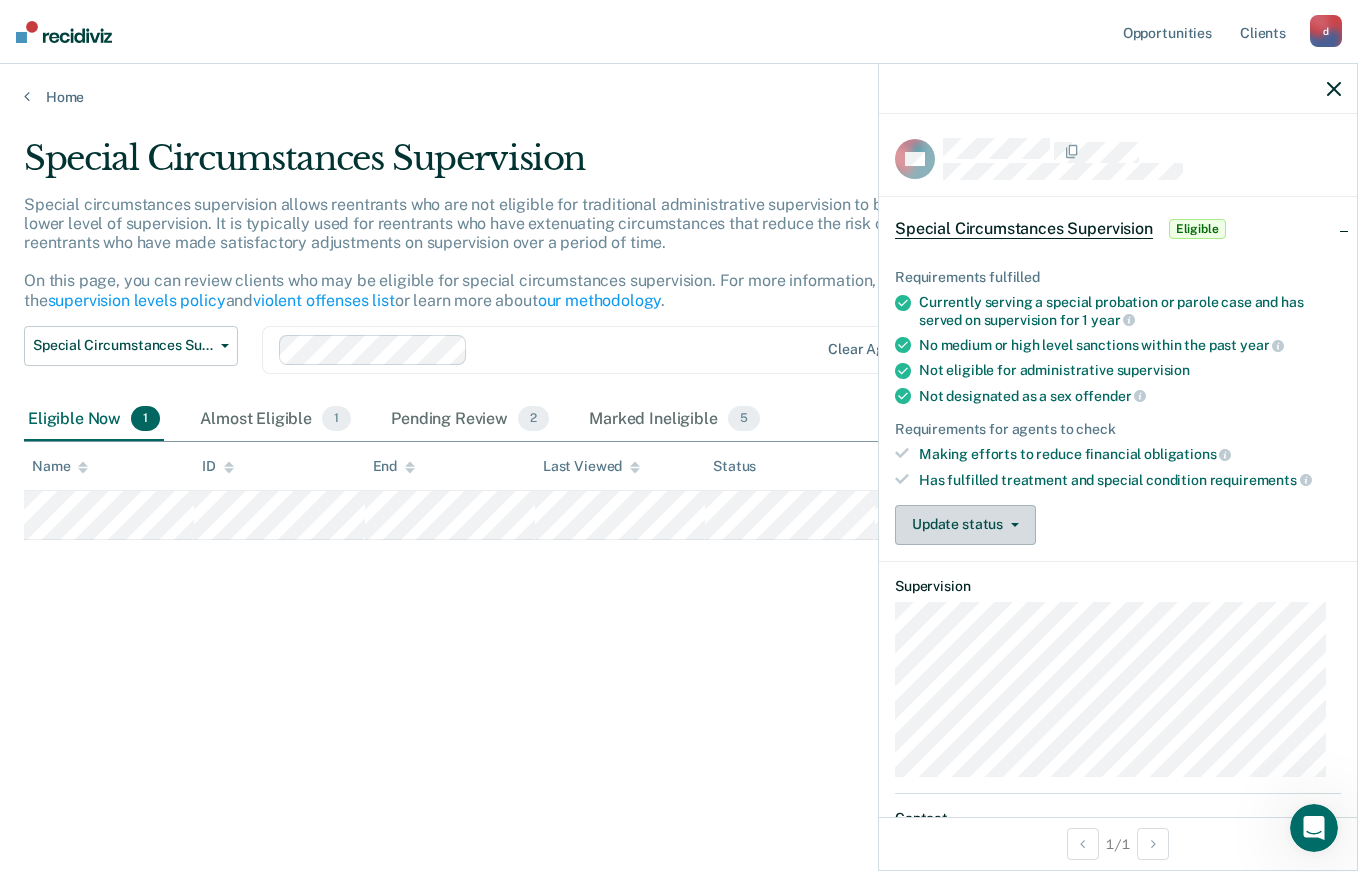click on "Update status" at bounding box center [965, 525] 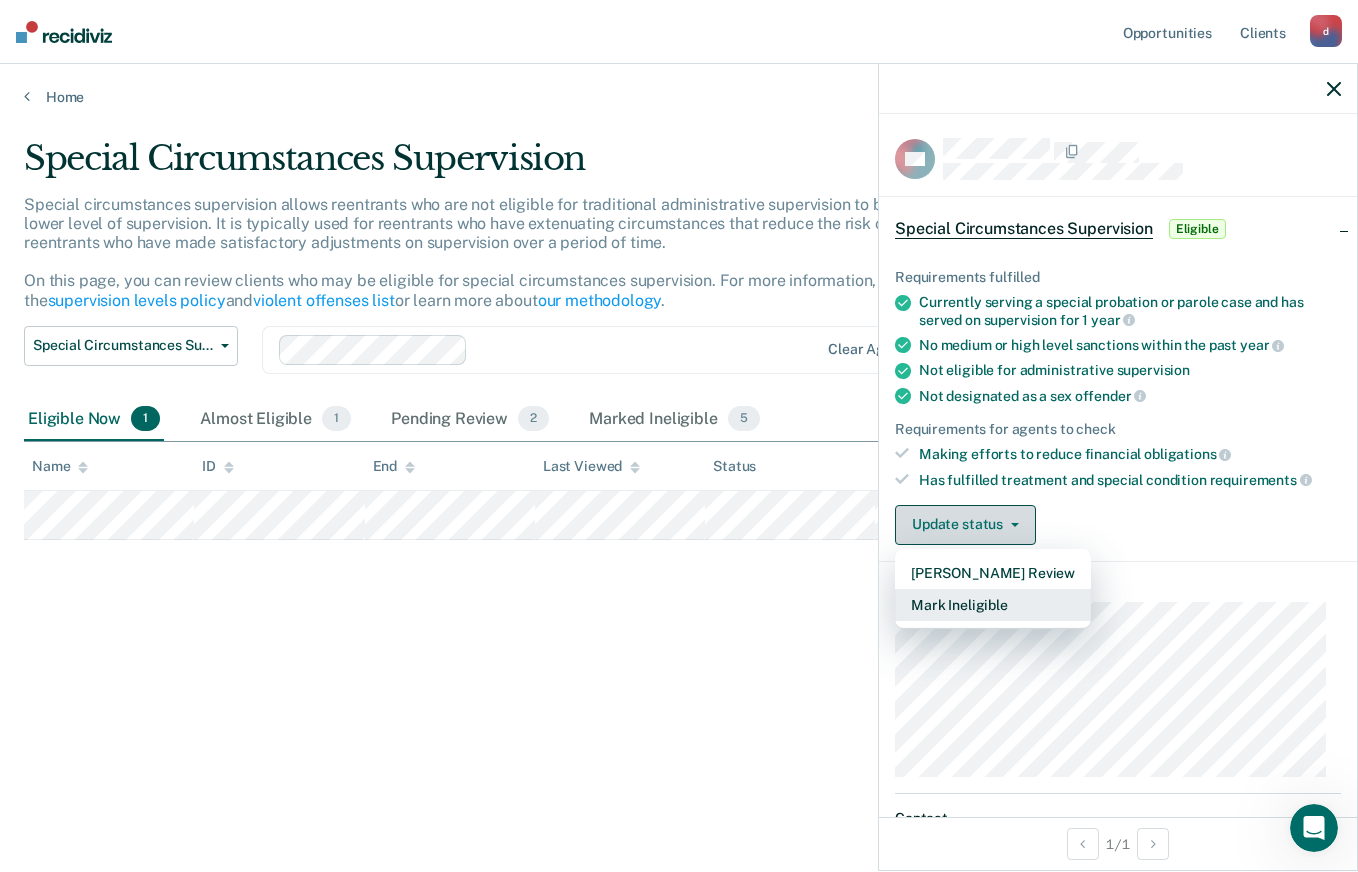 click on "Mark Ineligible" at bounding box center [993, 605] 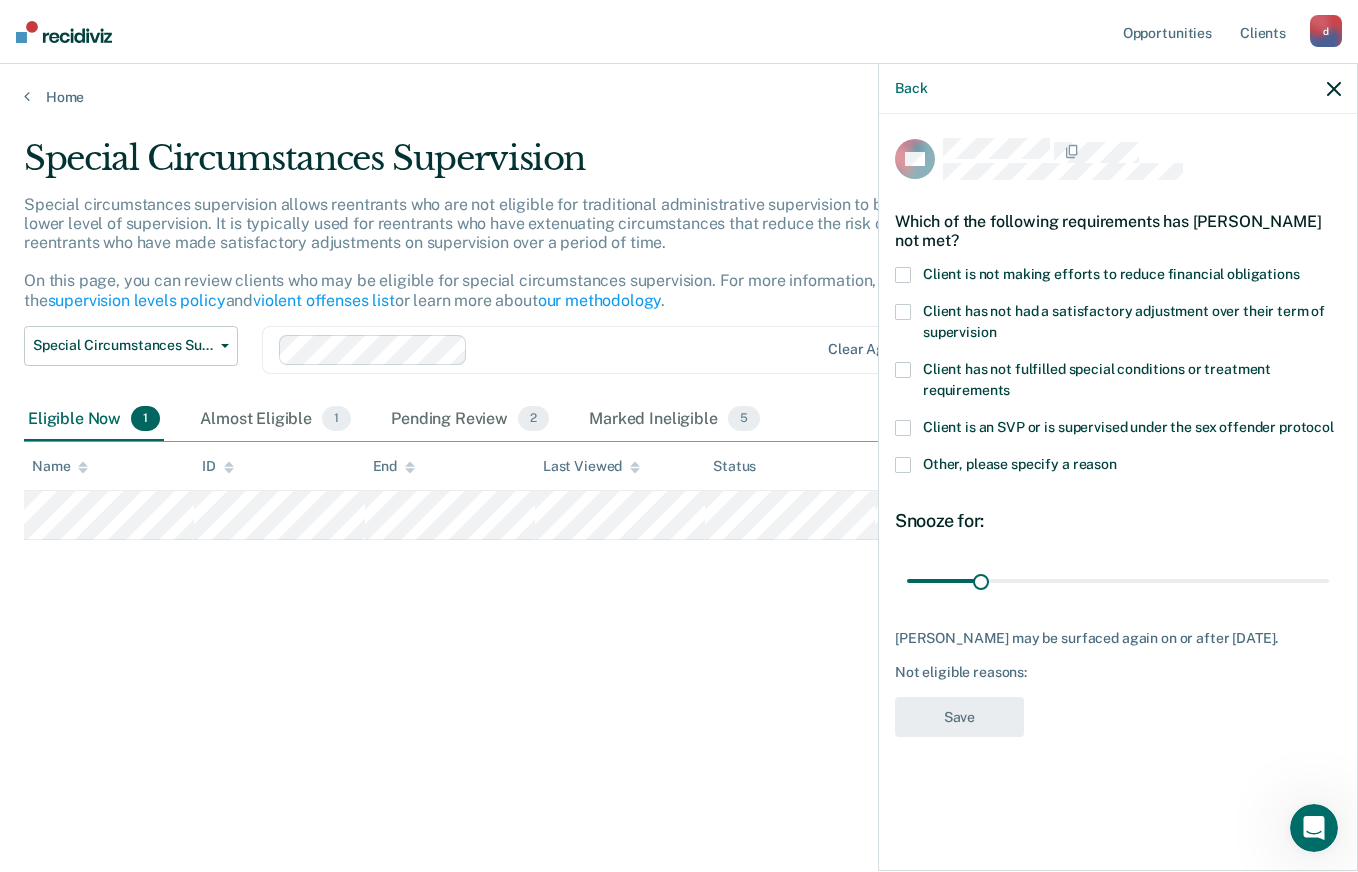 click at bounding box center [903, 275] 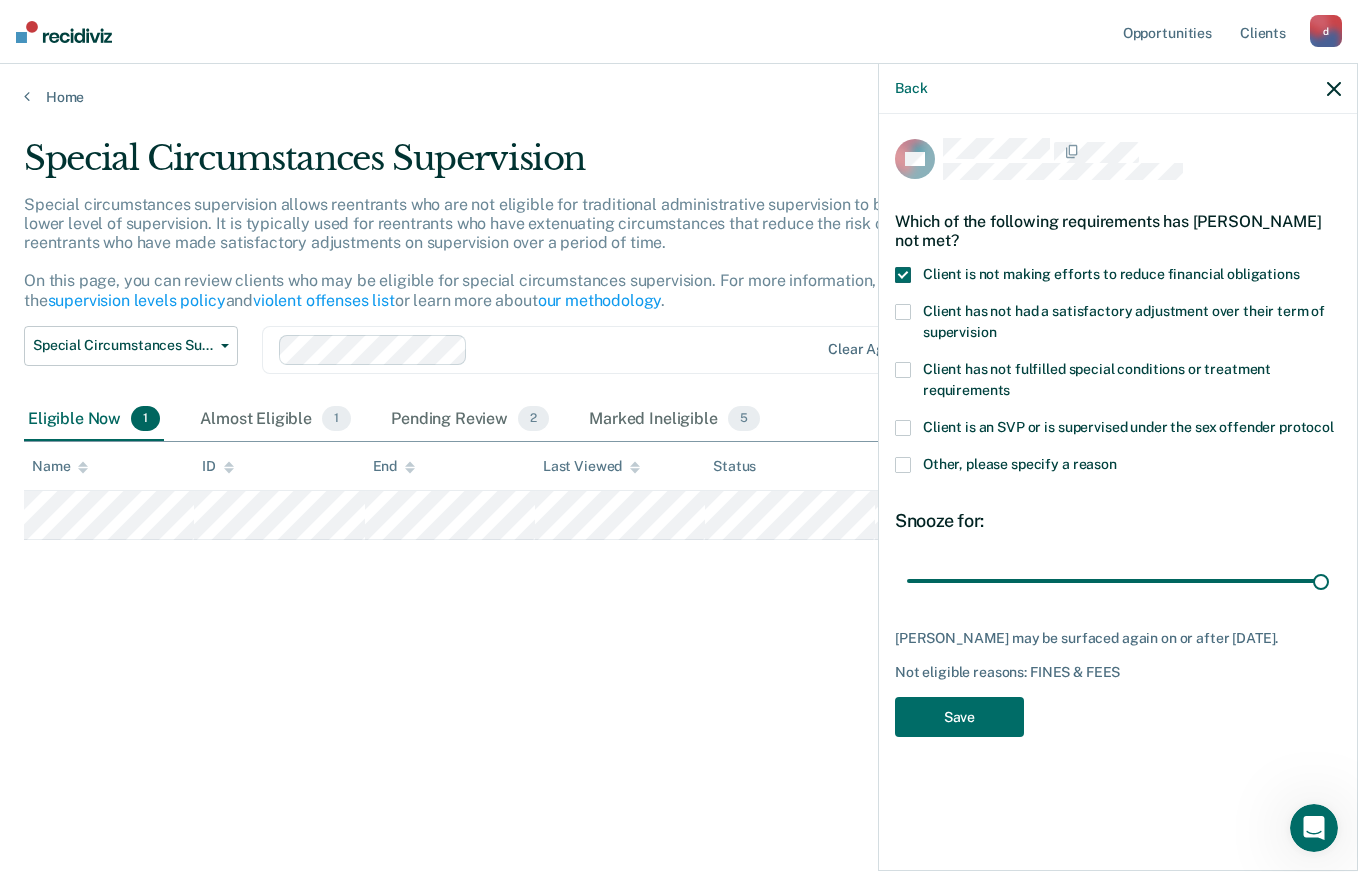type on "180" 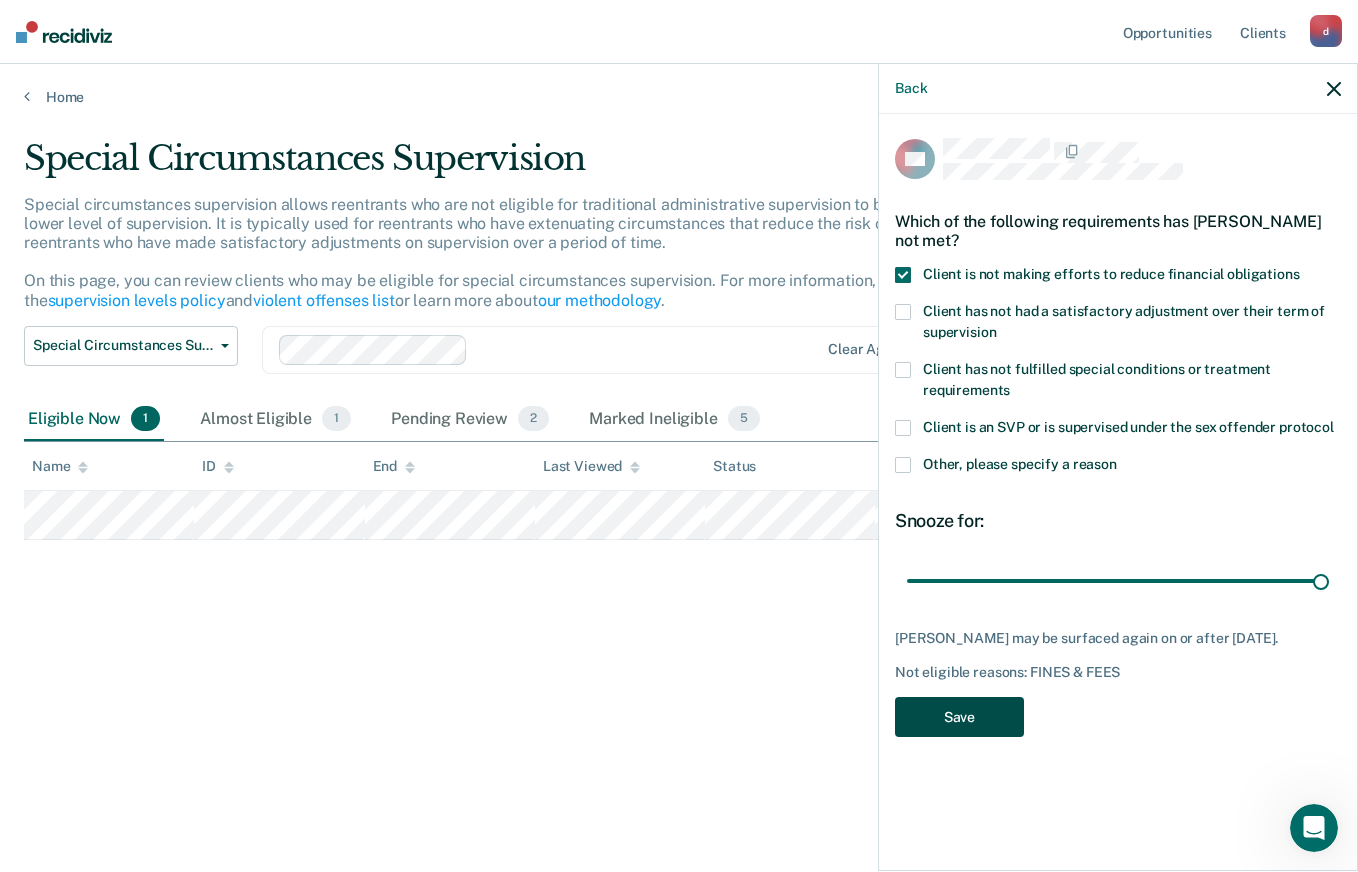 click on "Save" at bounding box center (959, 717) 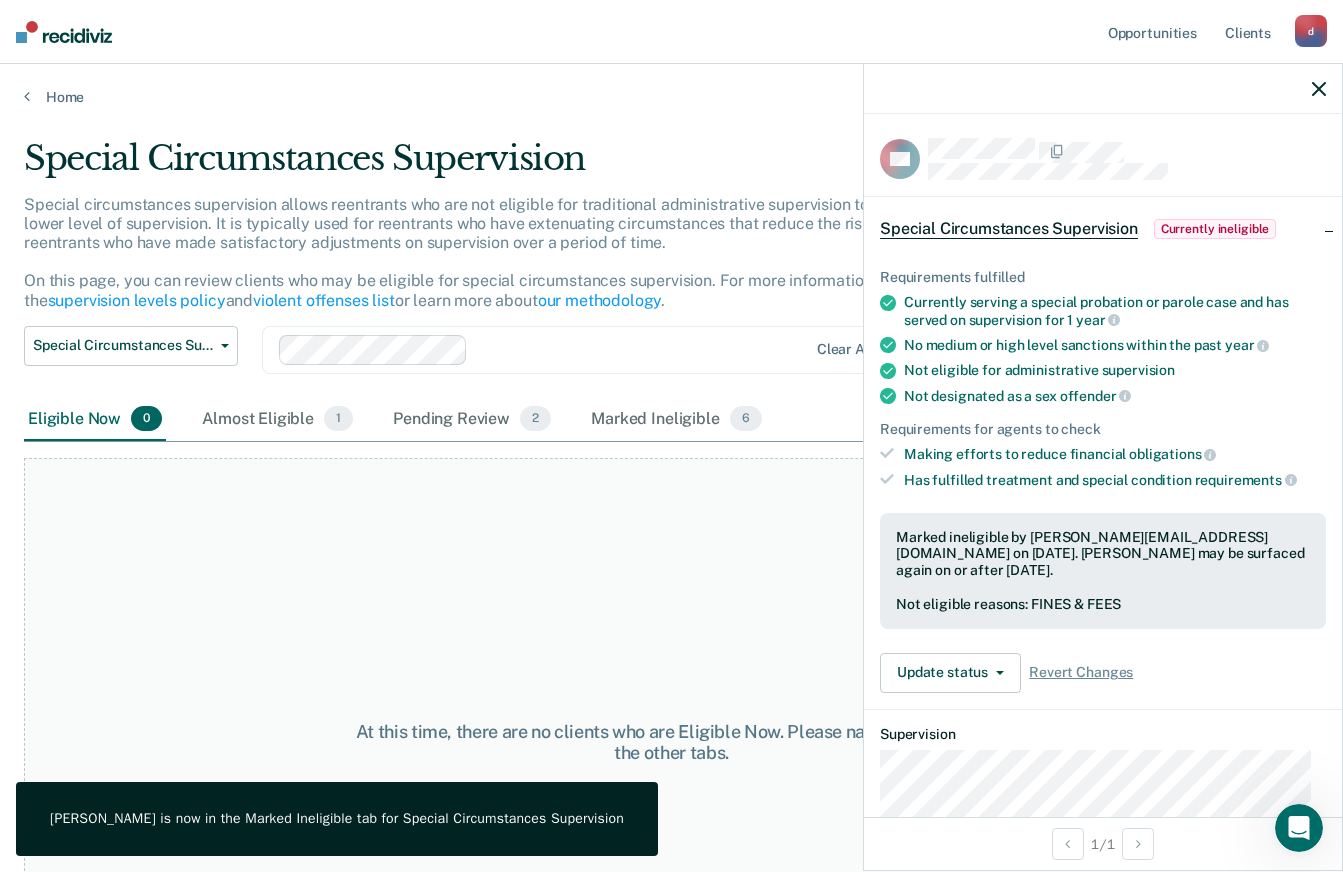 click on "At this time, there are no clients who are Eligible Now. Please navigate to one of the other tabs." at bounding box center (671, 742) 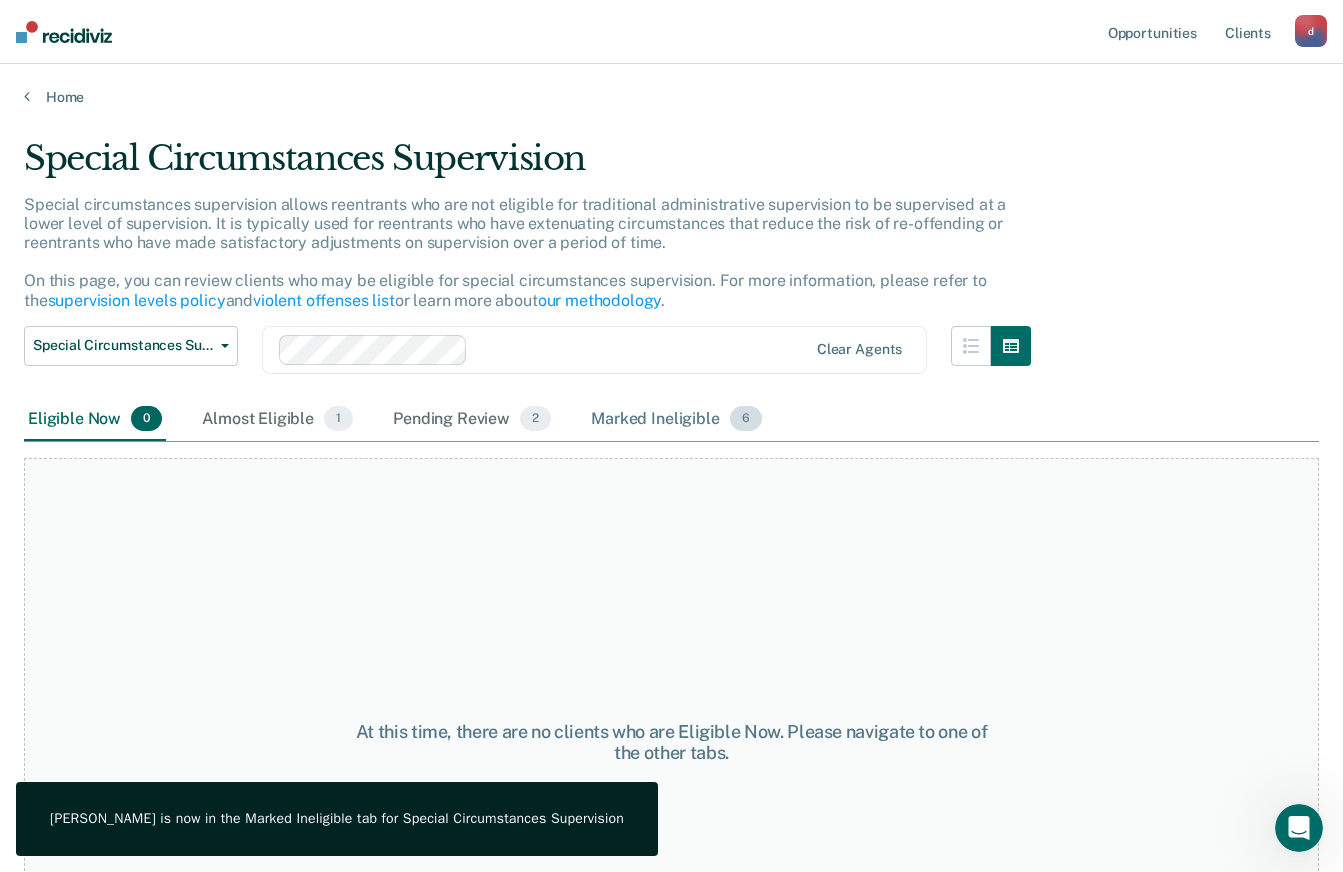 click on "6" at bounding box center [746, 419] 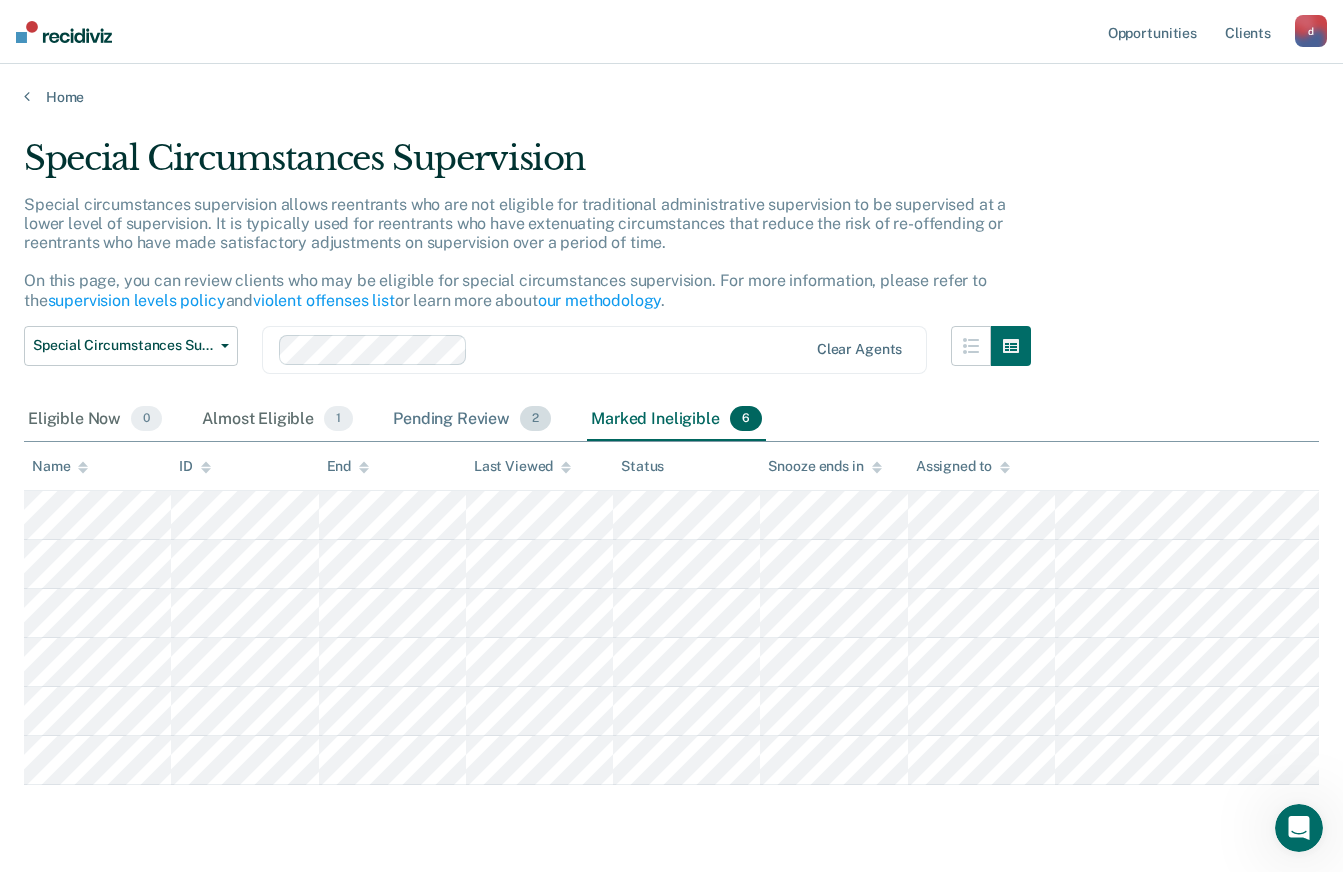 click on "2" at bounding box center [535, 419] 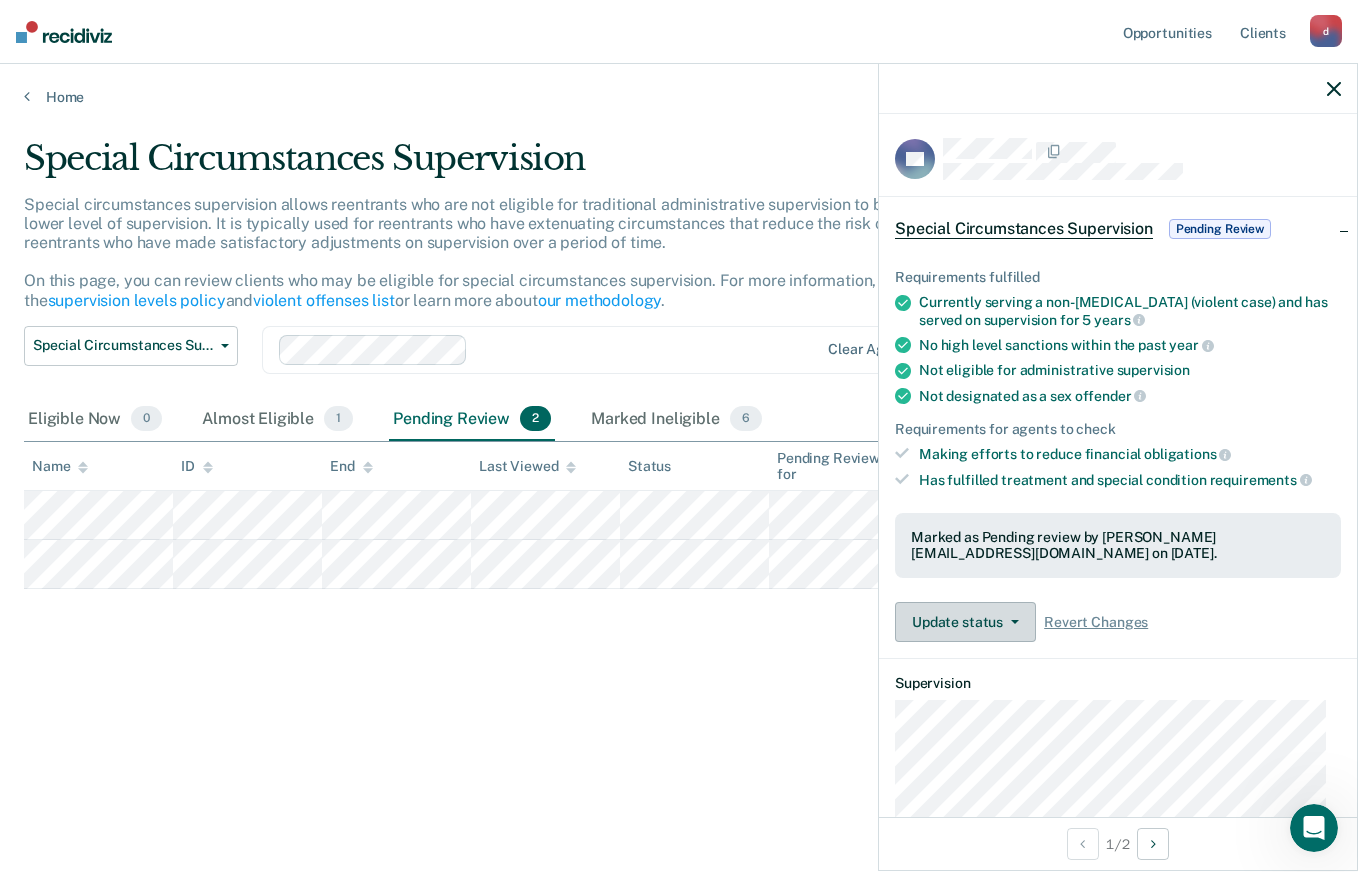 click on "Update status" at bounding box center (965, 622) 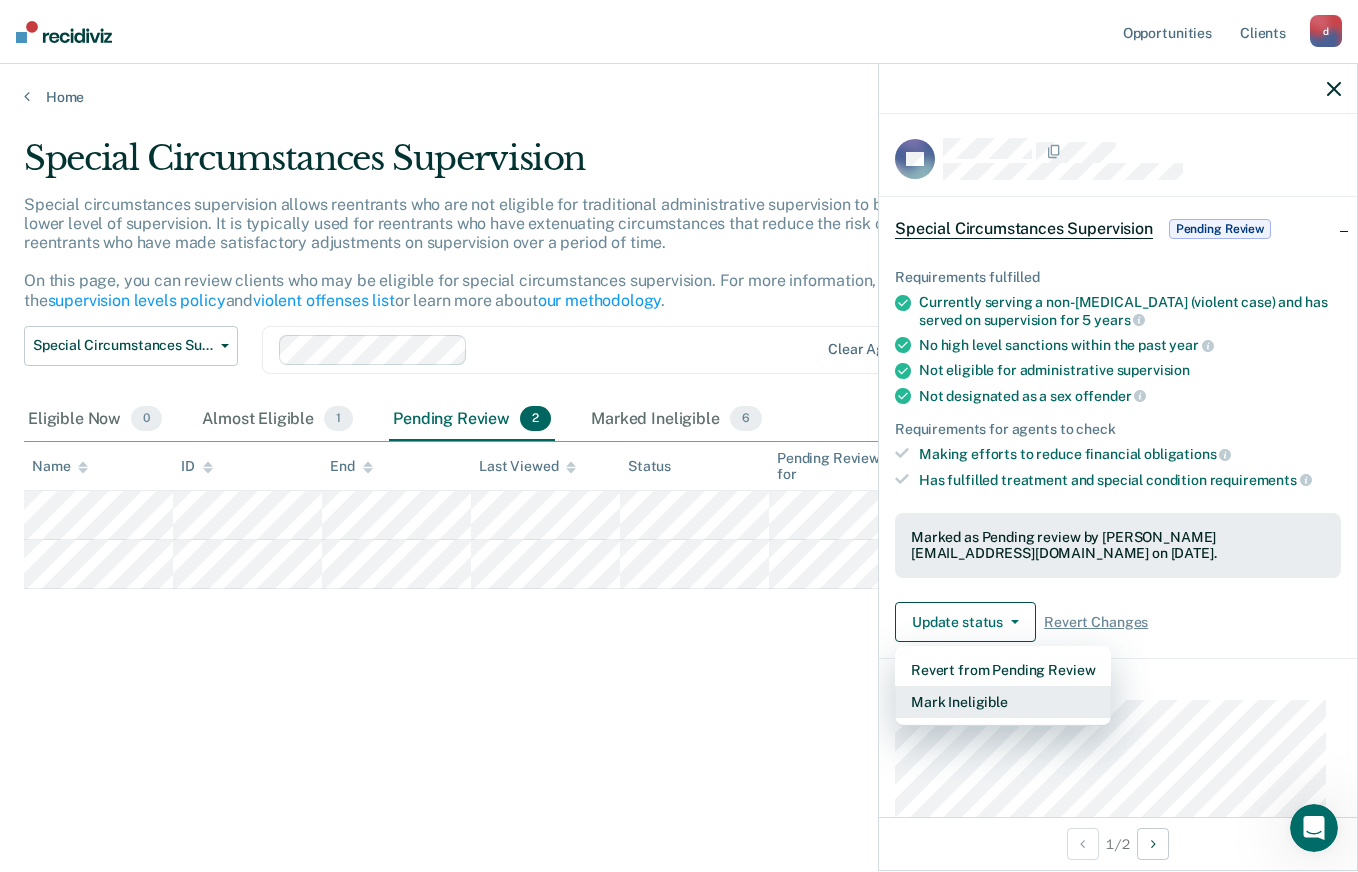 click on "Mark Ineligible" at bounding box center (1003, 702) 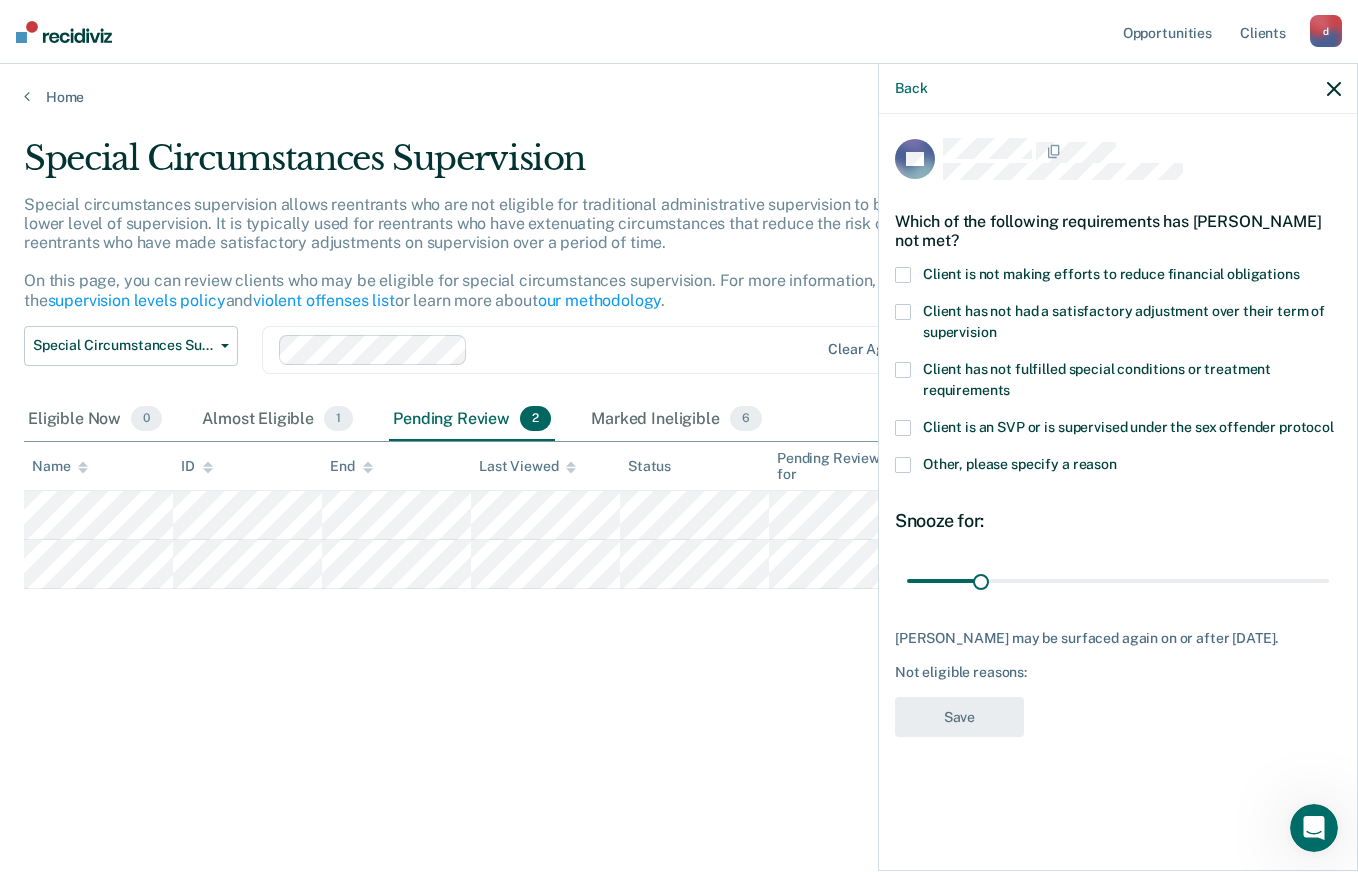 click at bounding box center (903, 275) 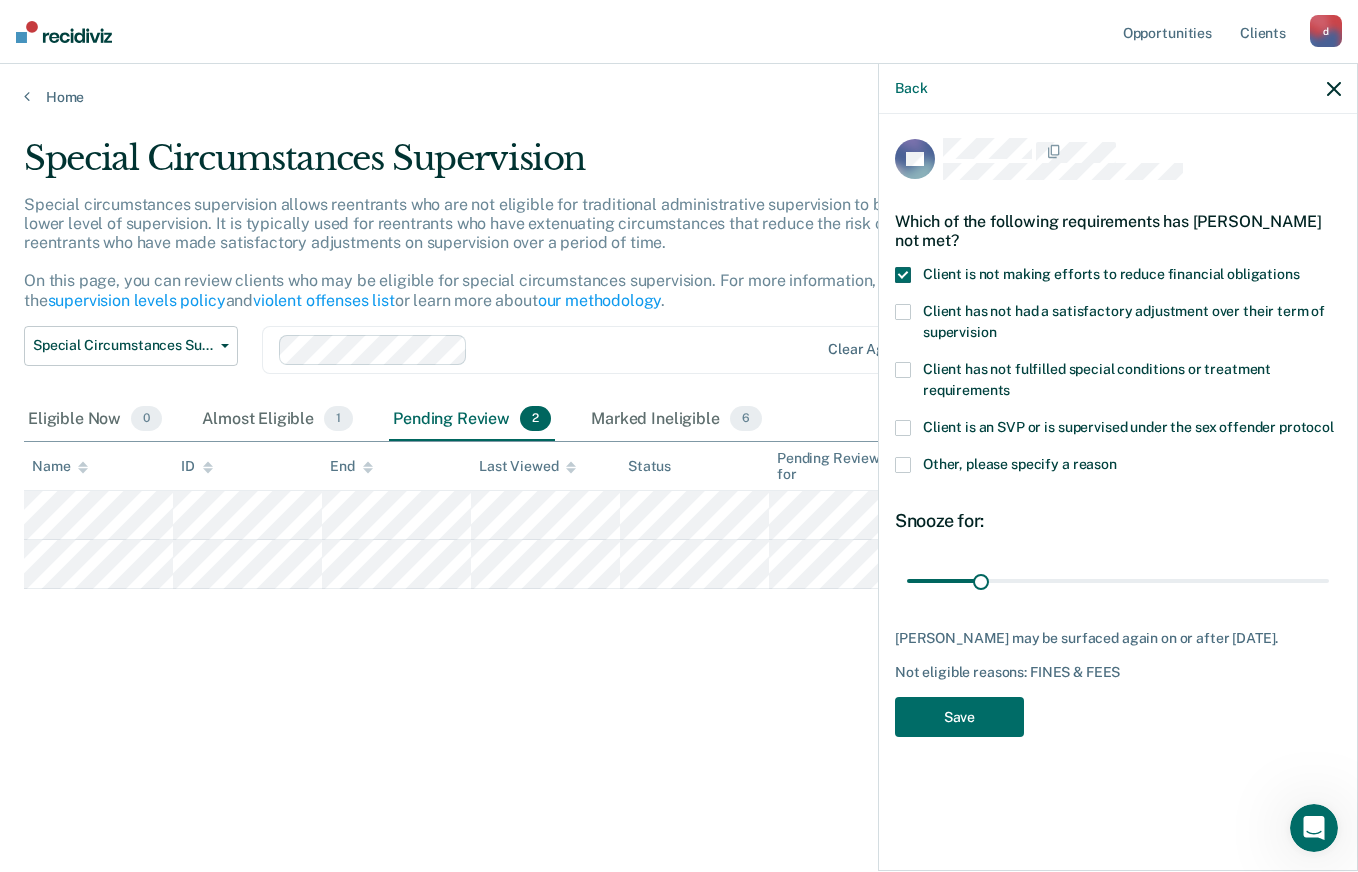click at bounding box center (903, 312) 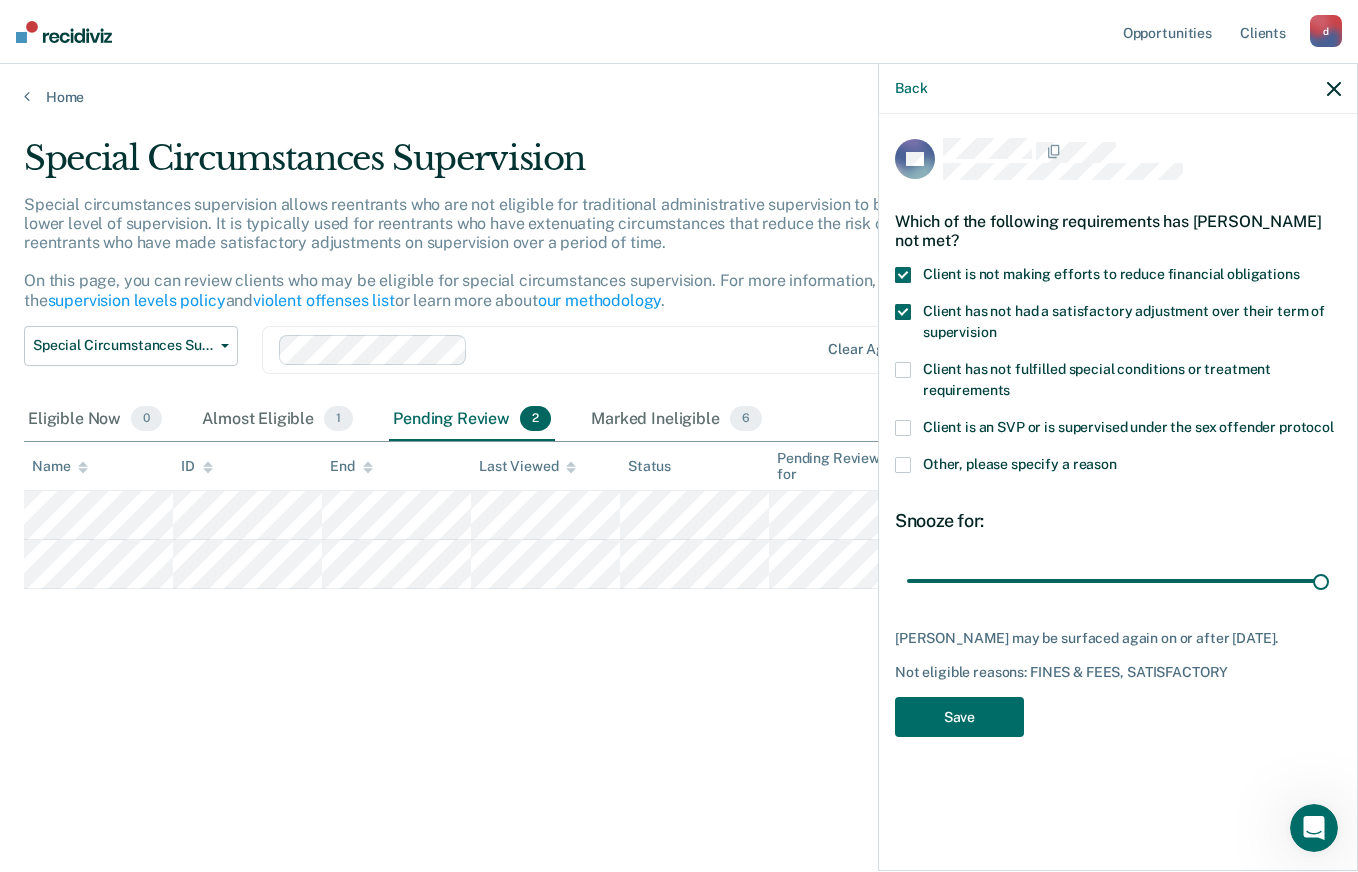 type on "180" 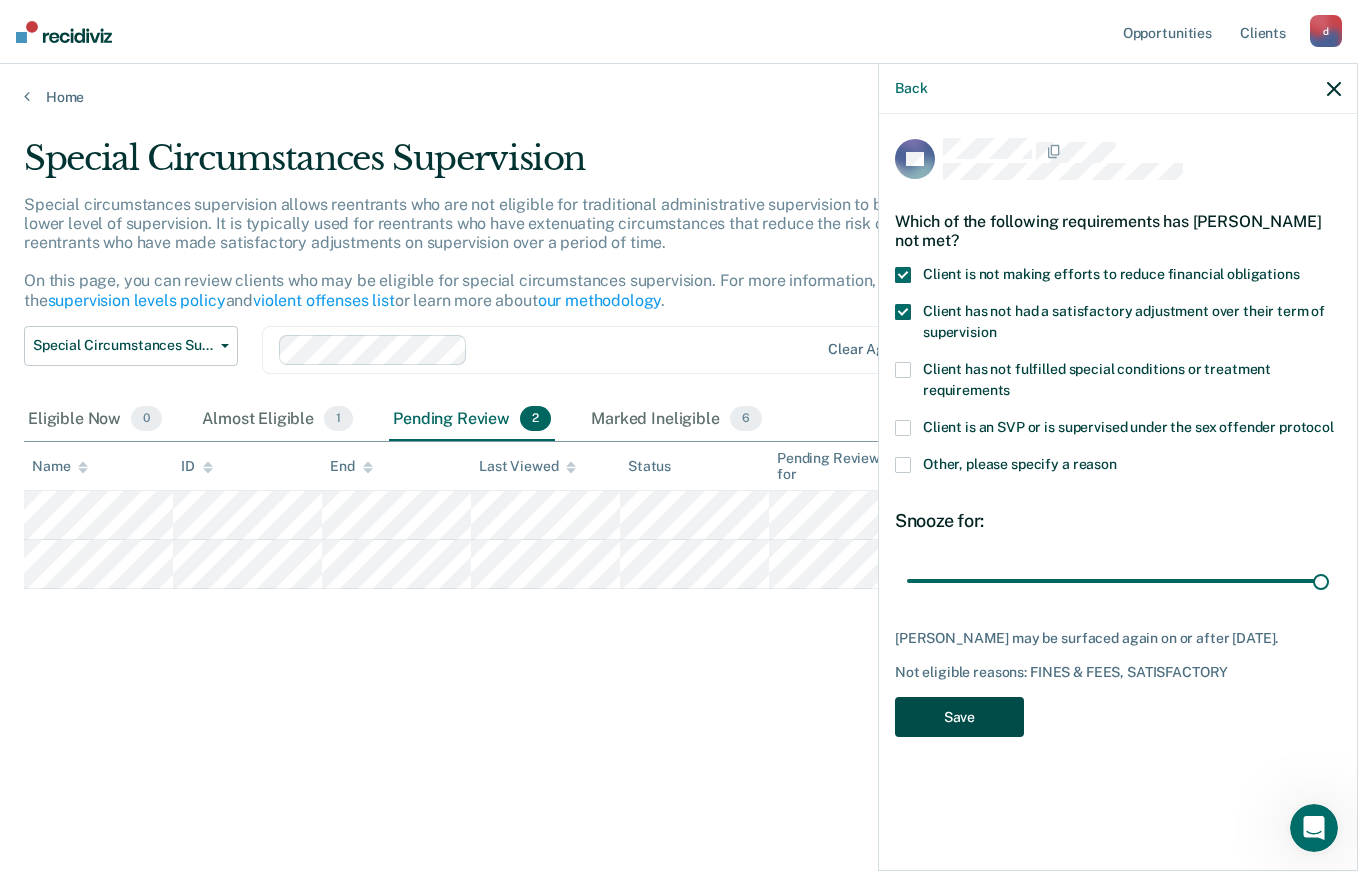 click on "Save" at bounding box center [959, 717] 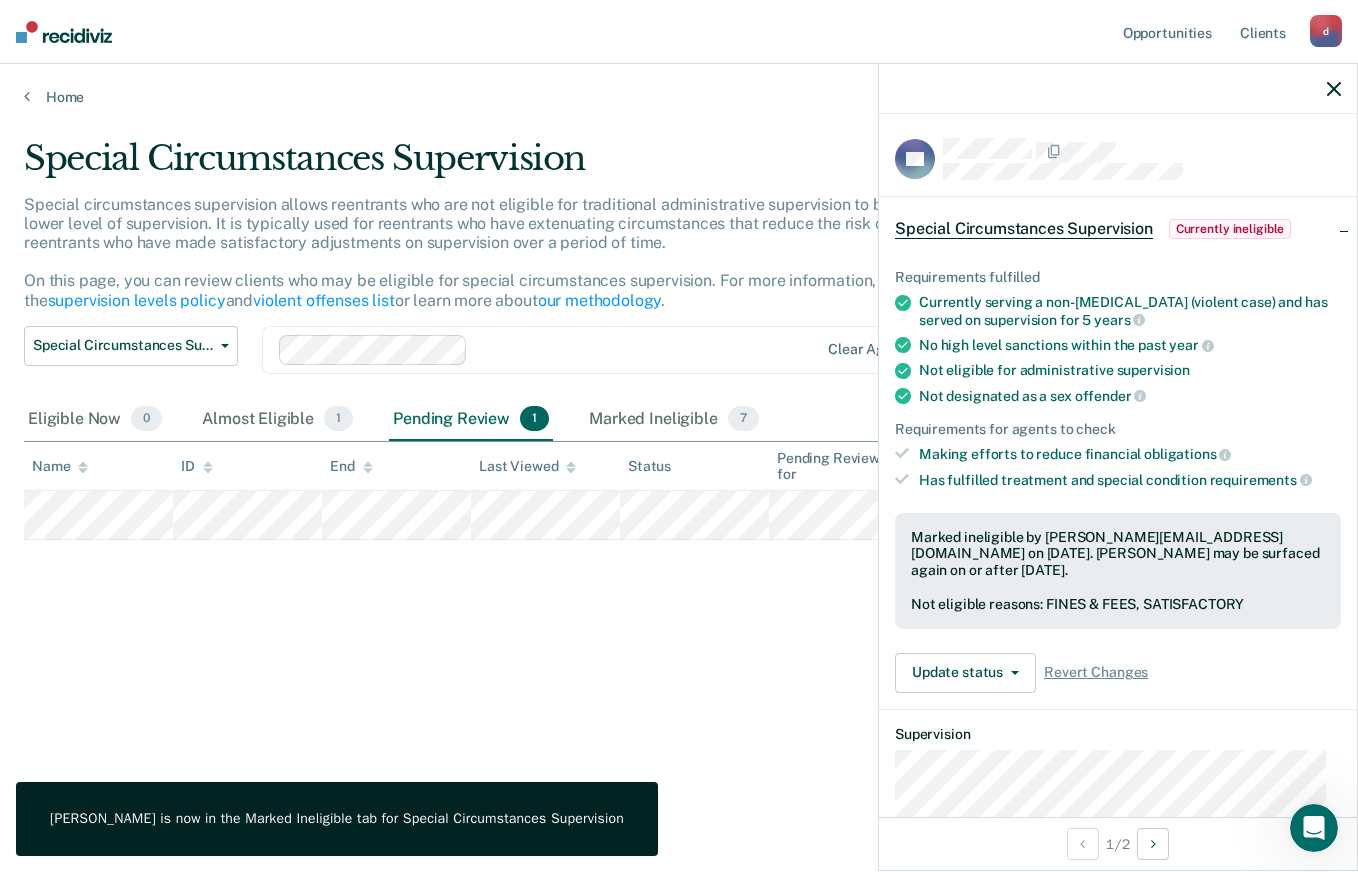 click on "Special Circumstances Supervision   Special circumstances supervision allows reentrants who are not eligible for traditional administrative supervision to be supervised at a lower level of supervision. It is typically used for reentrants who have extenuating circumstances that reduce the risk of re-offending or reentrants who have made satisfactory adjustments on supervision over a period of time. On this page, you can review clients who may be eligible for special circumstances supervision. For more information, please refer to the  supervision levels policy  and  violent offenses list  or learn more about  our methodology .  Special Circumstances Supervision Administrative Supervision Special Circumstances Supervision Clear   agents Eligible Now 0 Almost Eligible 1 Pending Review 1 Marked Ineligible 7
To pick up a draggable item, press the space bar.
While dragging, use the arrow keys to move the item.
Press space again to drop the item in its new position, or press escape to cancel.
Name ID" at bounding box center (679, 430) 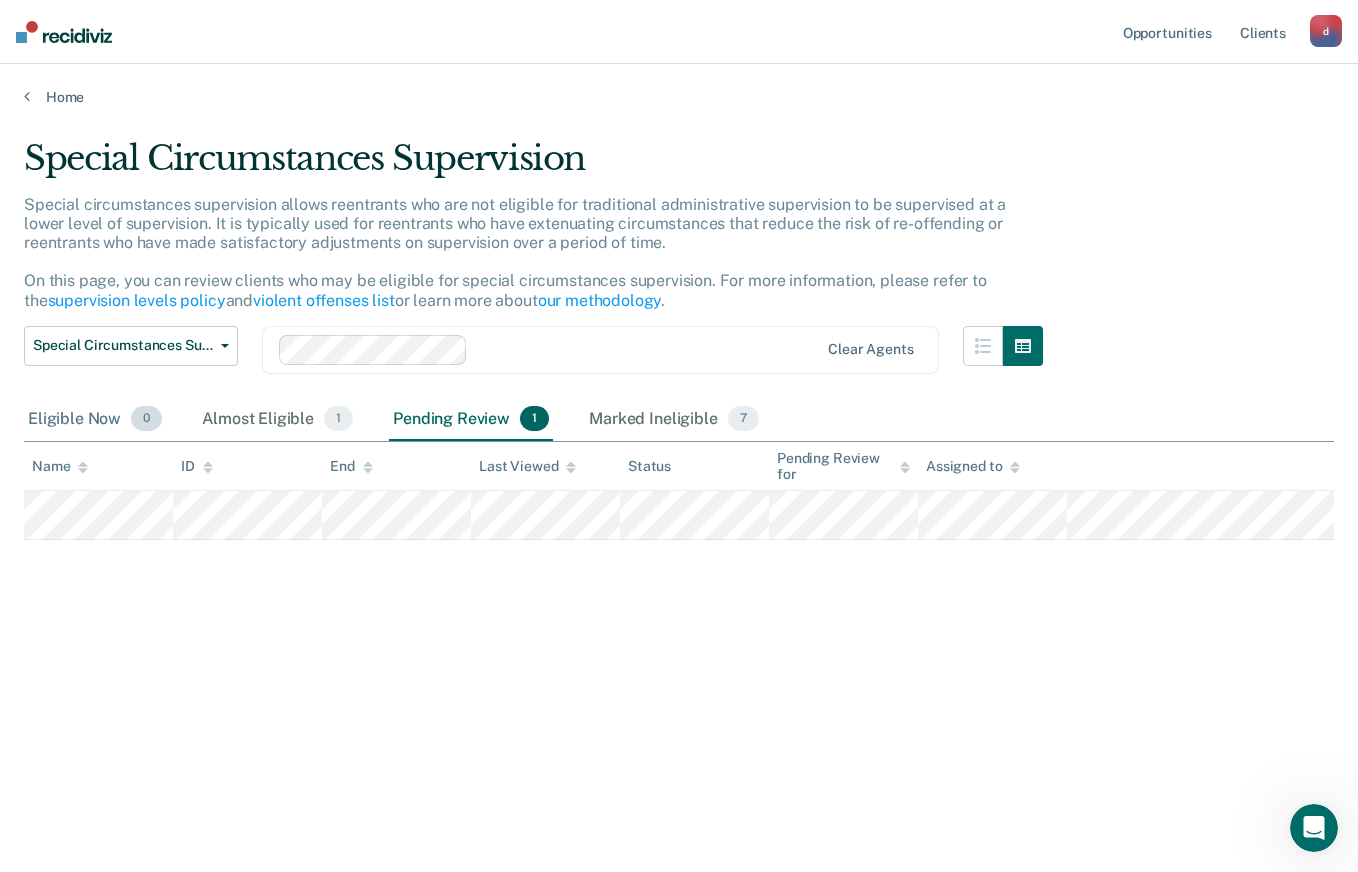 click on "Eligible Now 0" at bounding box center [95, 420] 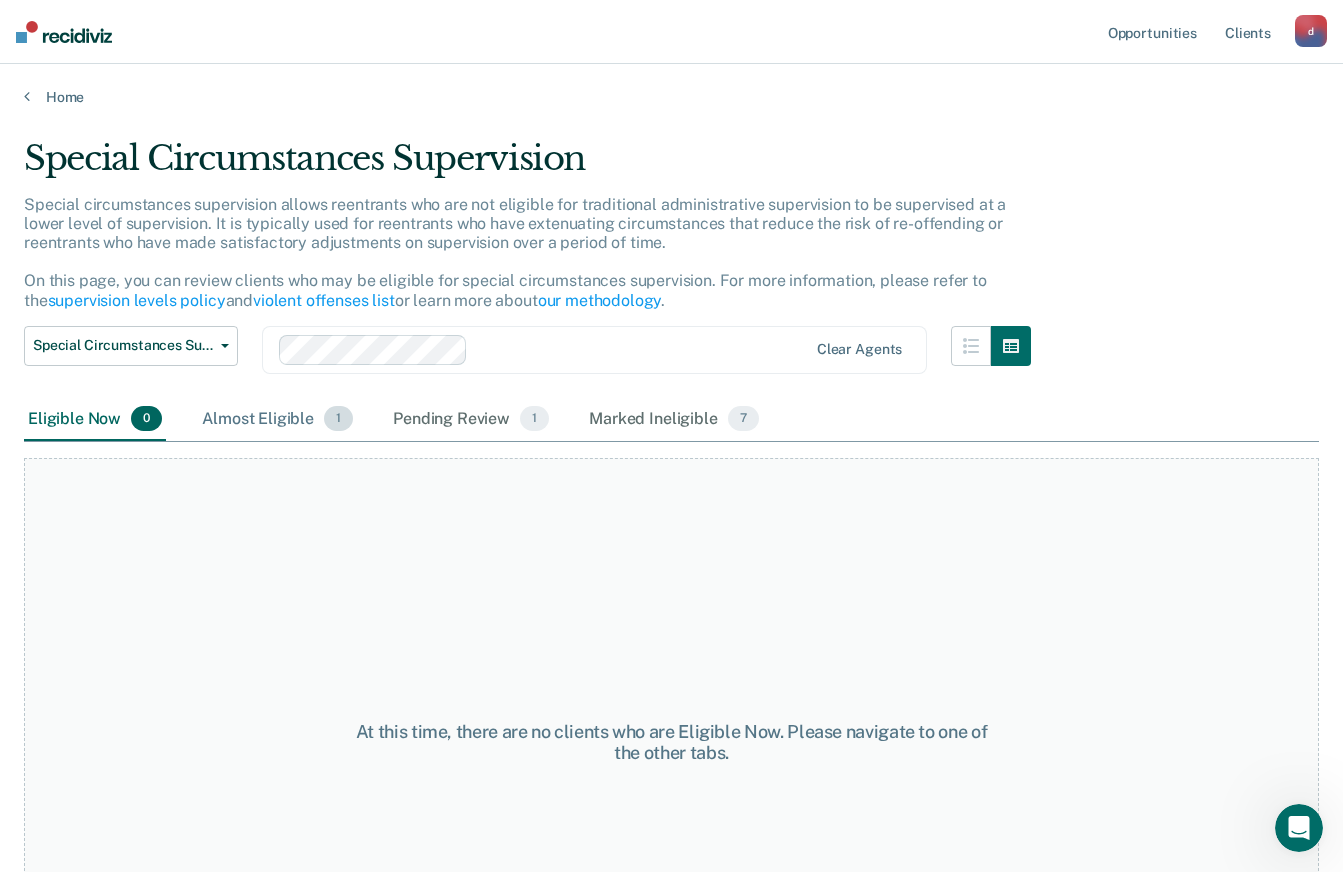 click on "Almost Eligible 1" at bounding box center (277, 420) 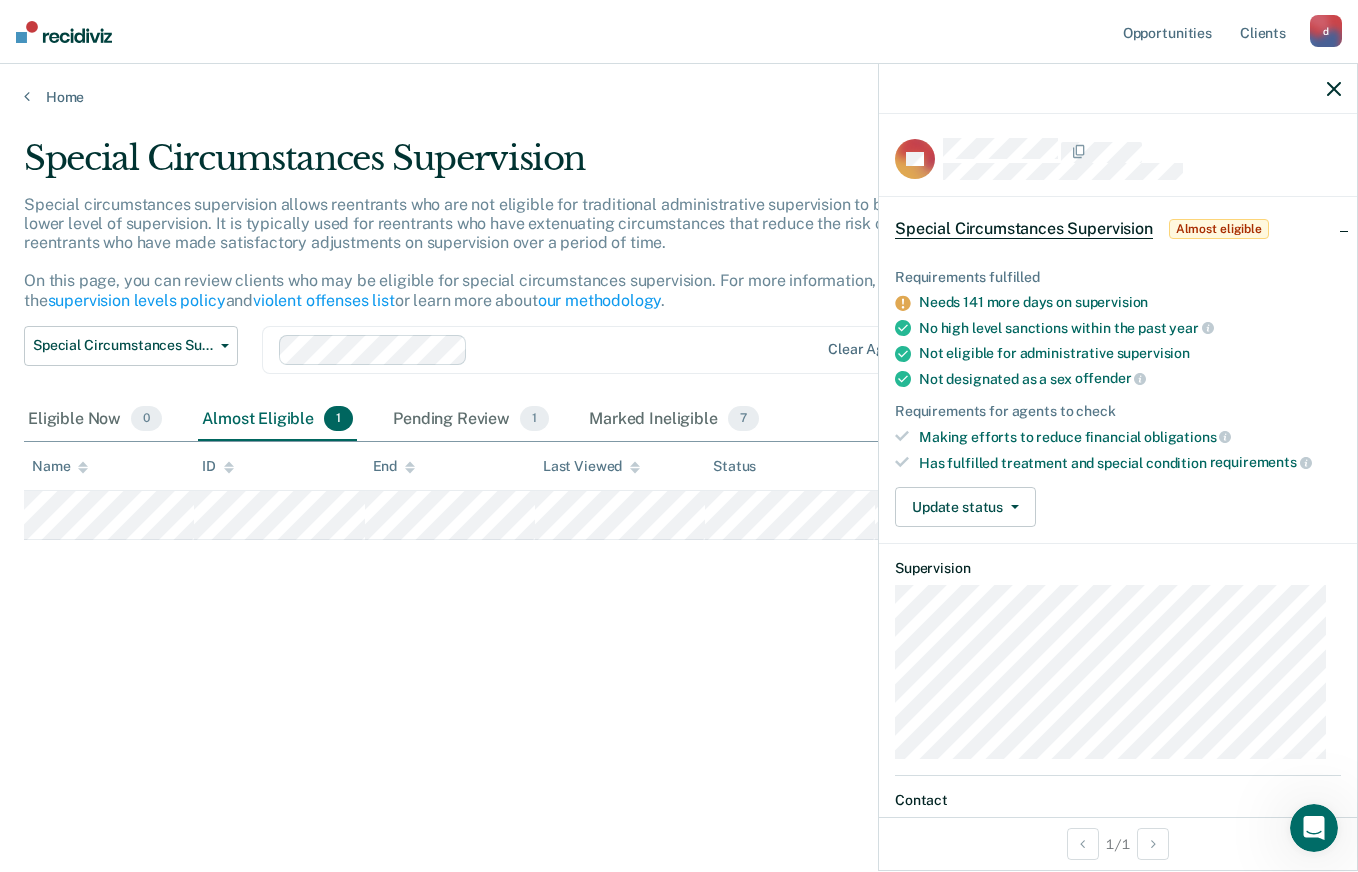 click on "Special Circumstances Supervision   Special circumstances supervision allows reentrants who are not eligible for traditional administrative supervision to be supervised at a lower level of supervision. It is typically used for reentrants who have extenuating circumstances that reduce the risk of re-offending or reentrants who have made satisfactory adjustments on supervision over a period of time. On this page, you can review clients who may be eligible for special circumstances supervision. For more information, please refer to the  supervision levels policy  and  violent offenses list  or learn more about  our methodology .  Special Circumstances Supervision Administrative Supervision Special Circumstances Supervision Clear   agents Eligible Now 0 Almost Eligible 1 Pending Review 1 Marked Ineligible 7
To pick up a draggable item, press the space bar.
While dragging, use the arrow keys to move the item.
Press space again to drop the item in its new position, or press escape to cancel.
Name ID" at bounding box center (679, 430) 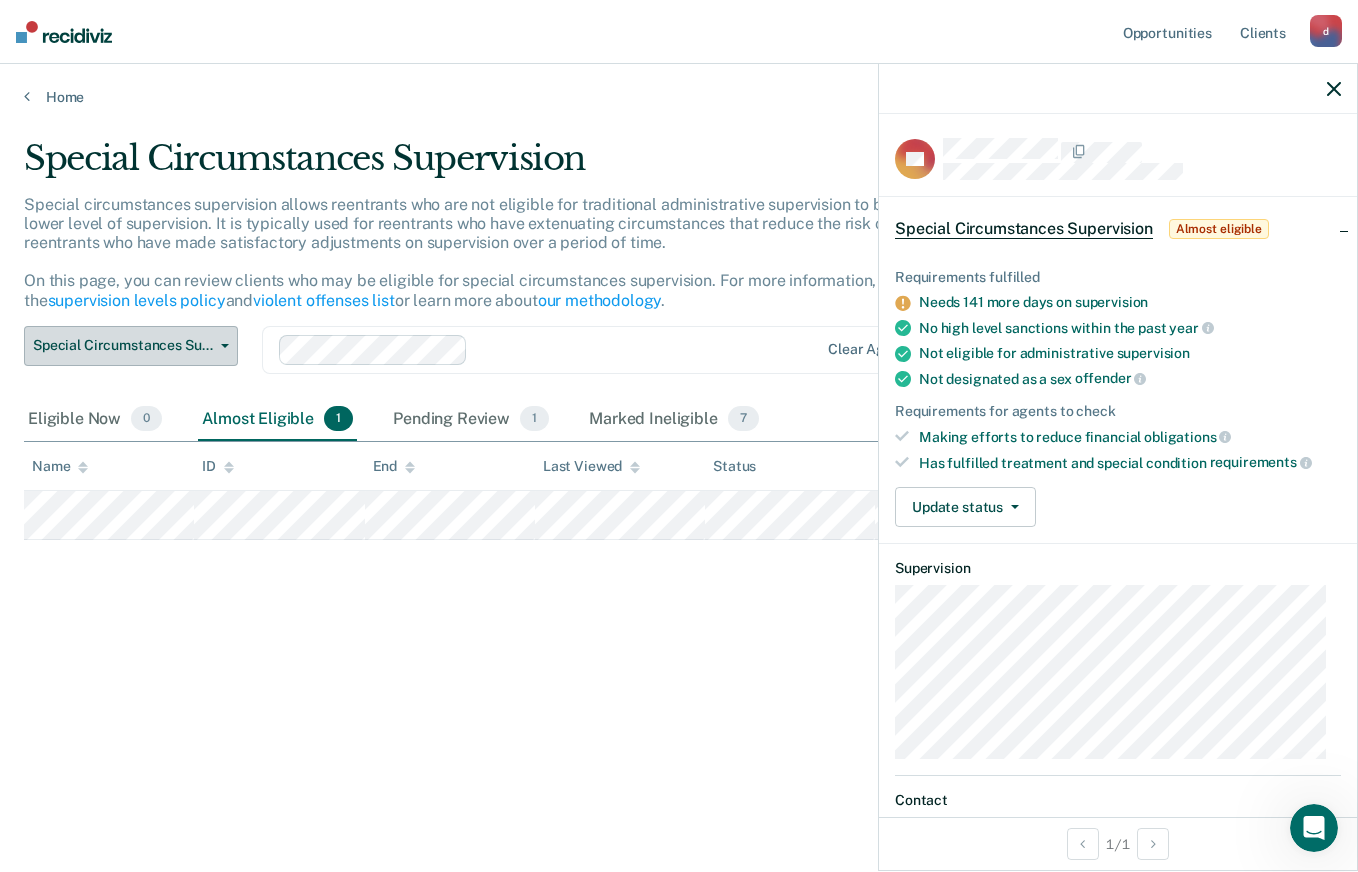 click on "Special Circumstances Supervision" at bounding box center (123, 345) 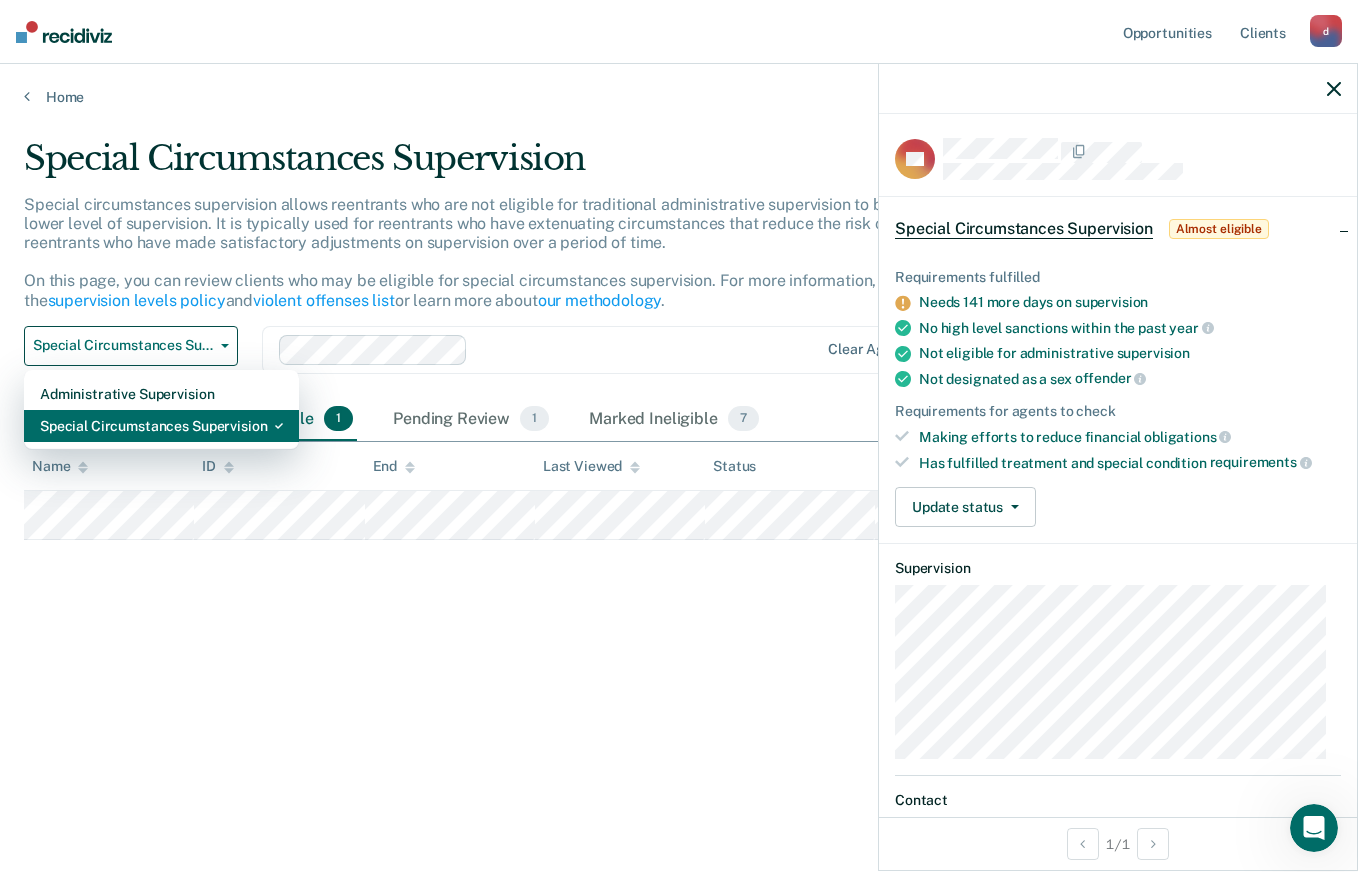 click on "Special Circumstances Supervision" at bounding box center [161, 426] 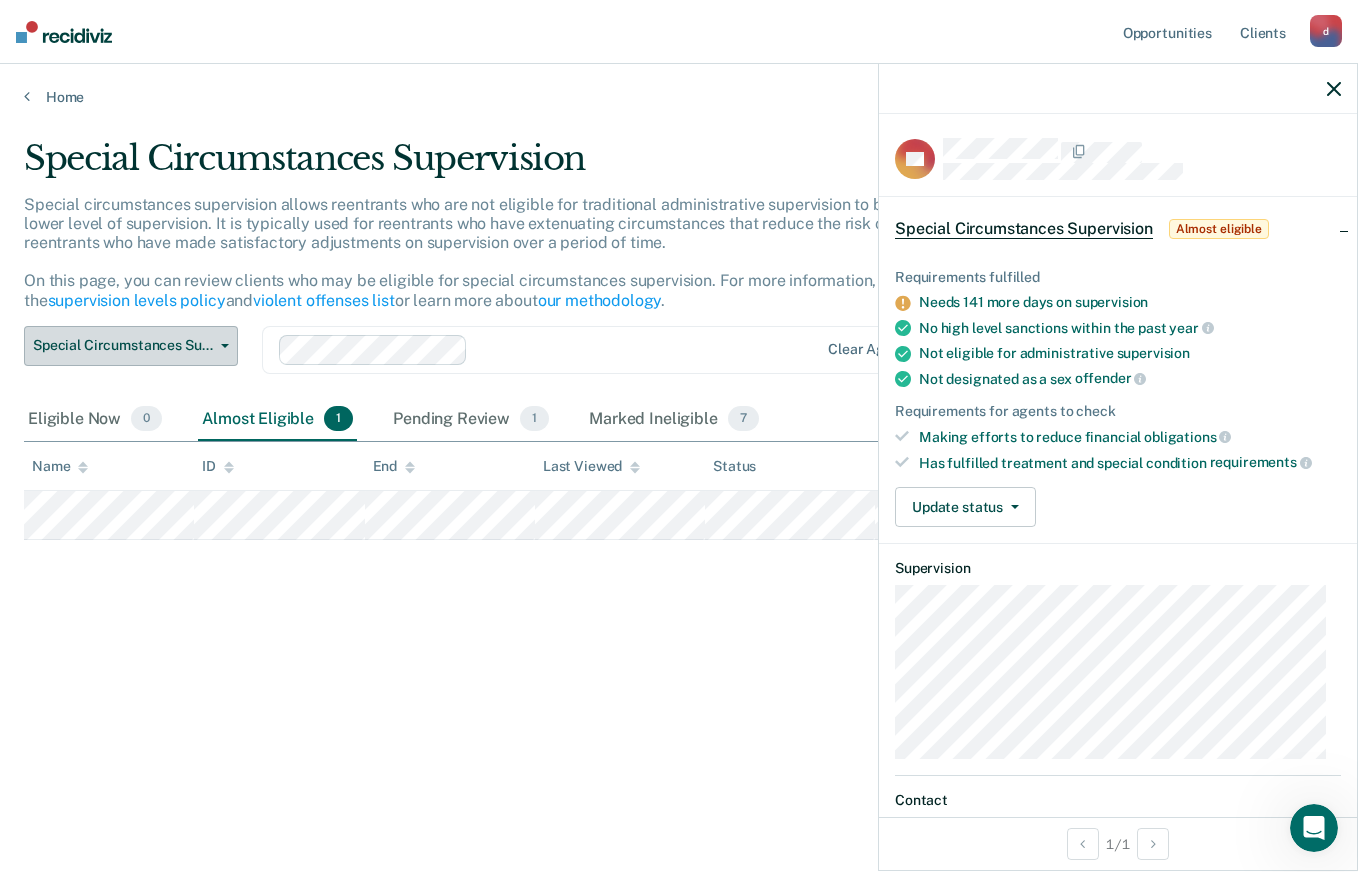 click 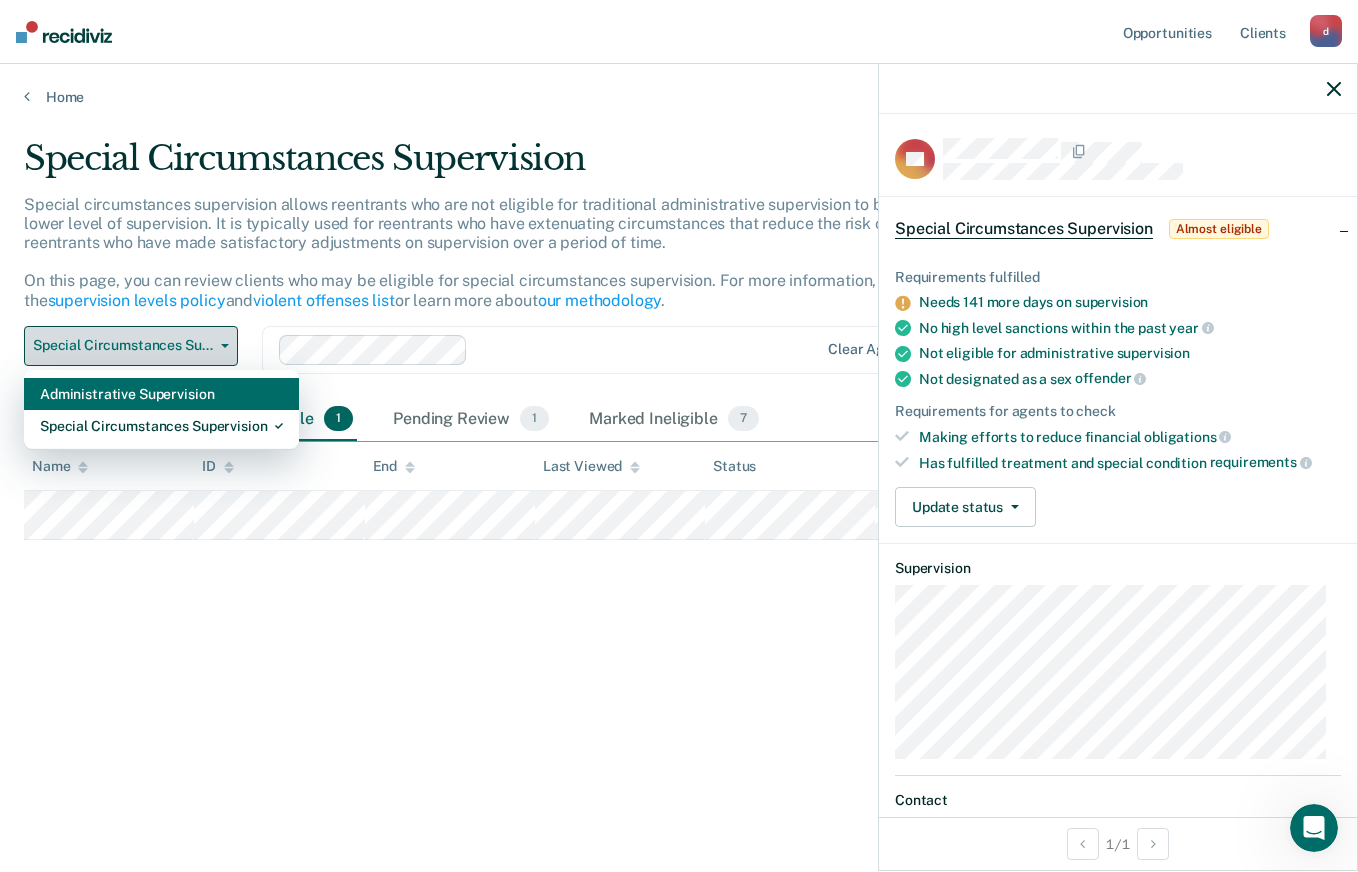 click on "Administrative Supervision" at bounding box center (161, 394) 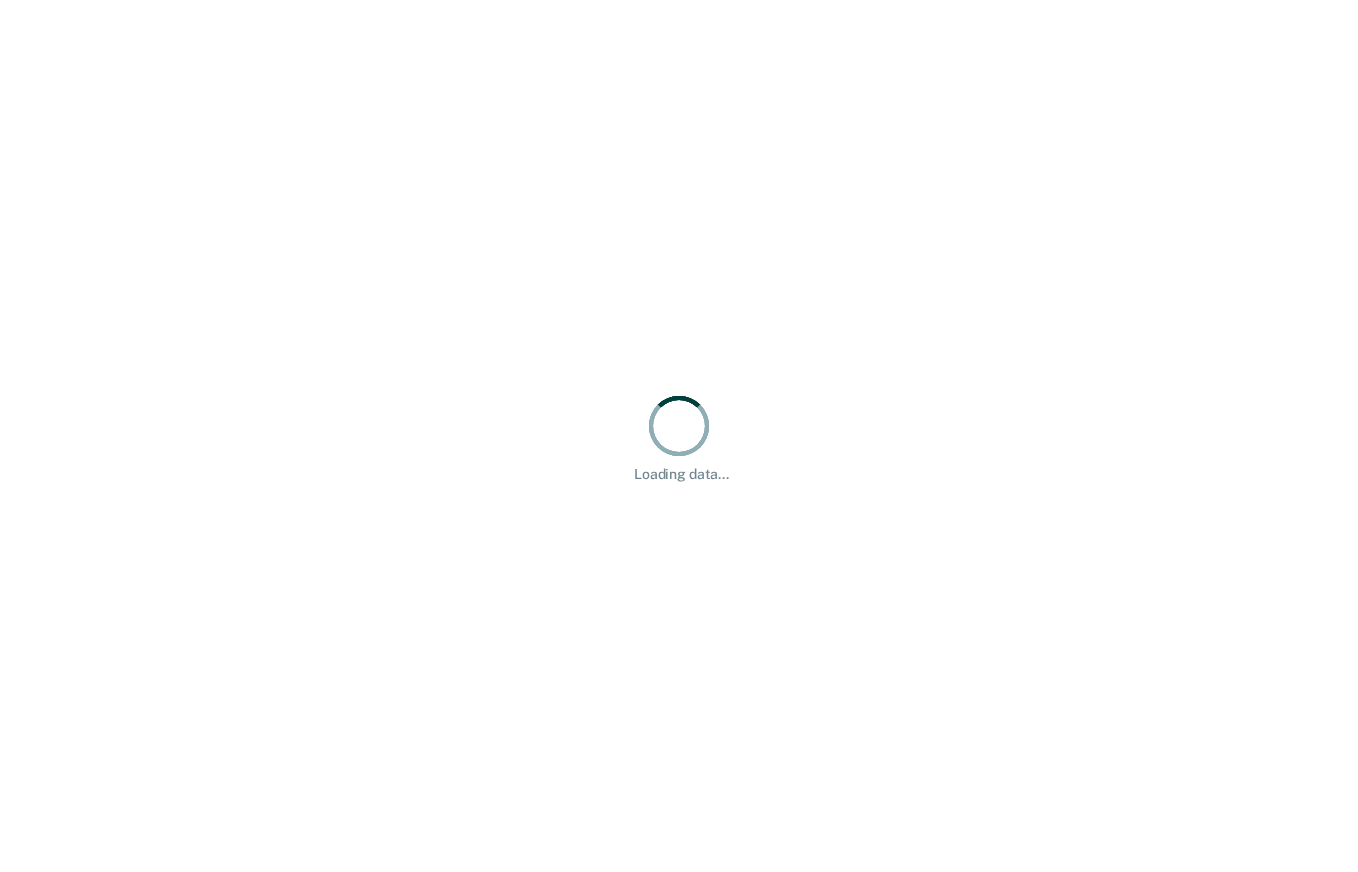 scroll, scrollTop: 0, scrollLeft: 0, axis: both 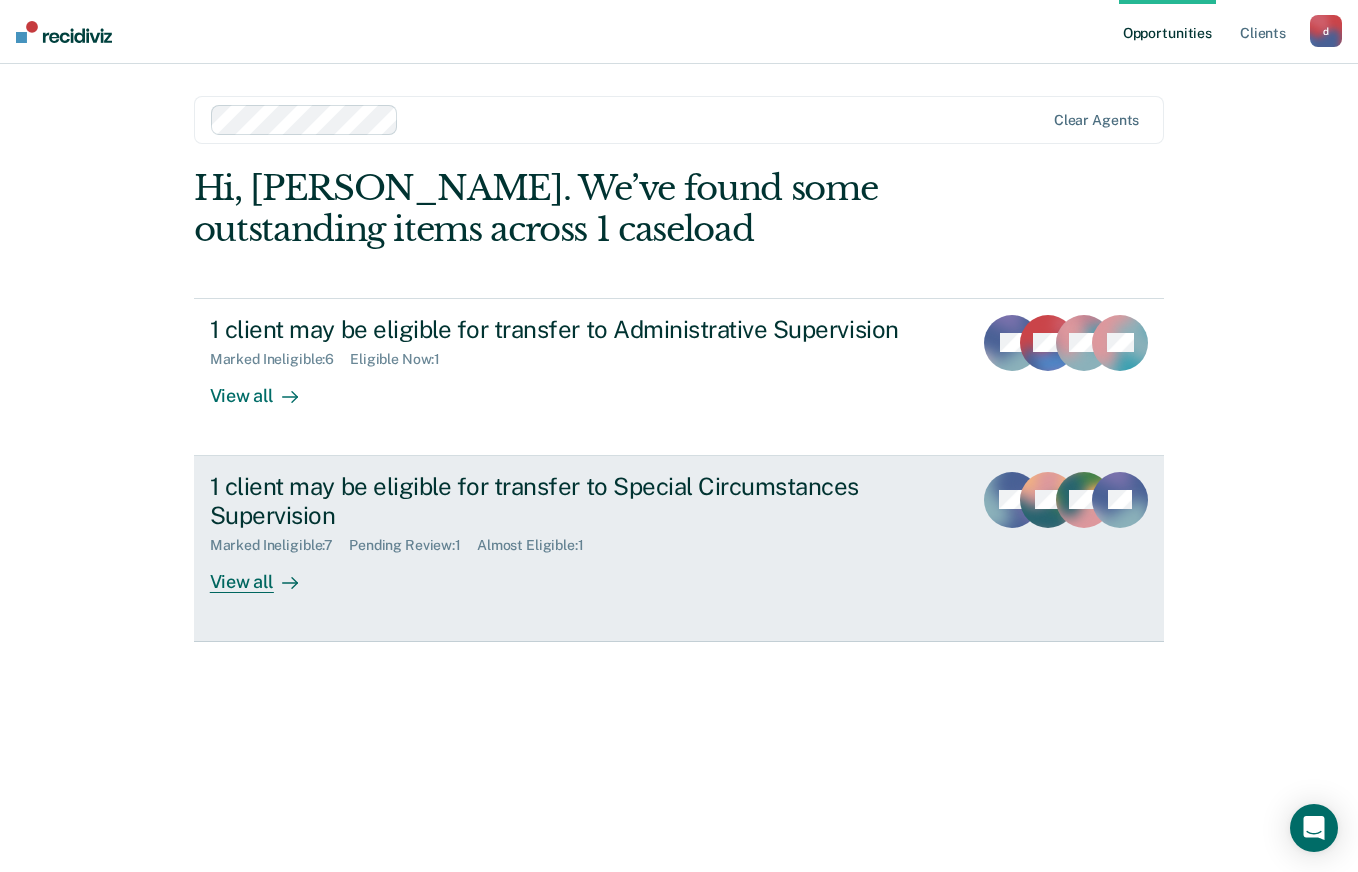 click on "View all" at bounding box center (266, 573) 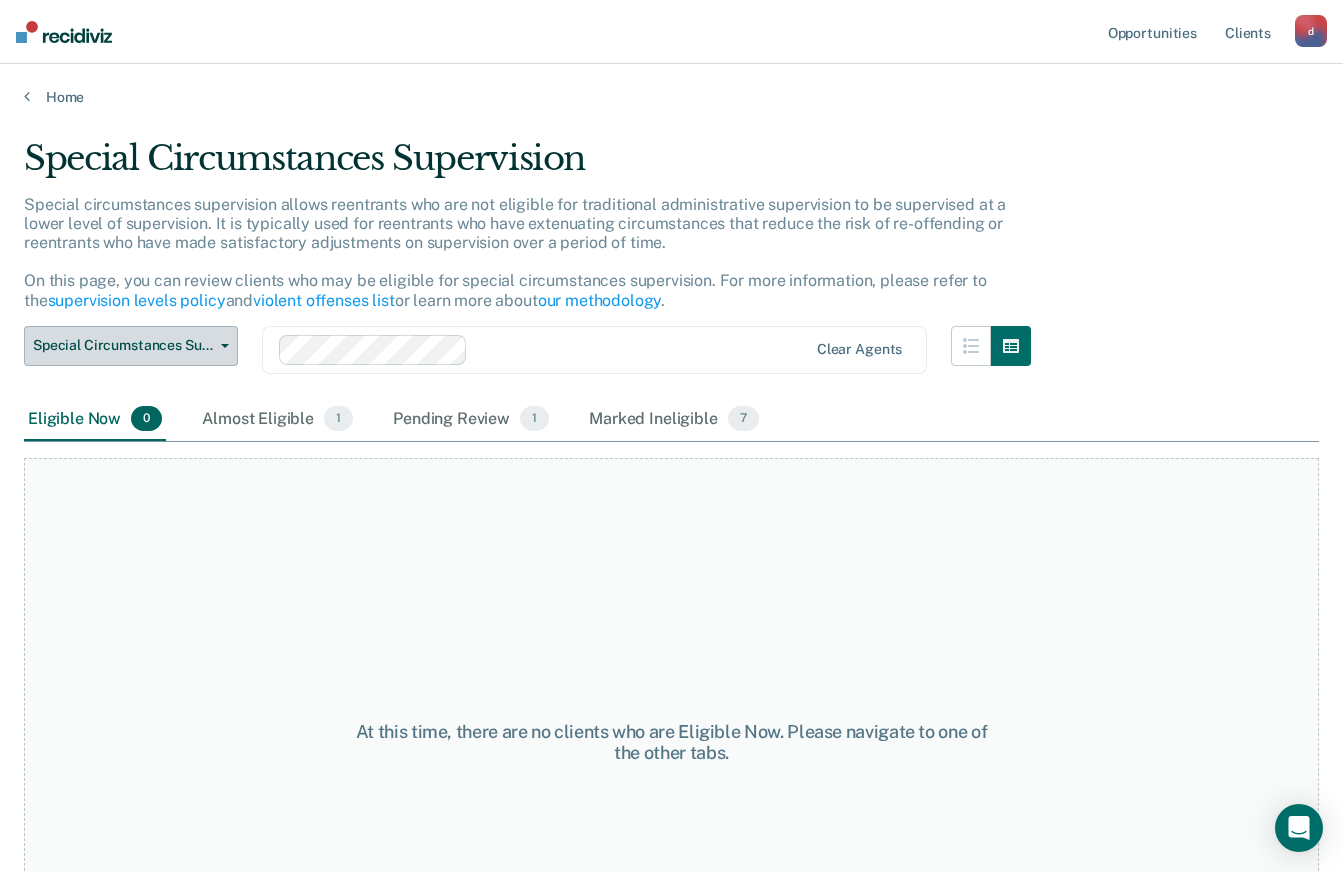 click on "Special Circumstances Supervision" at bounding box center (131, 346) 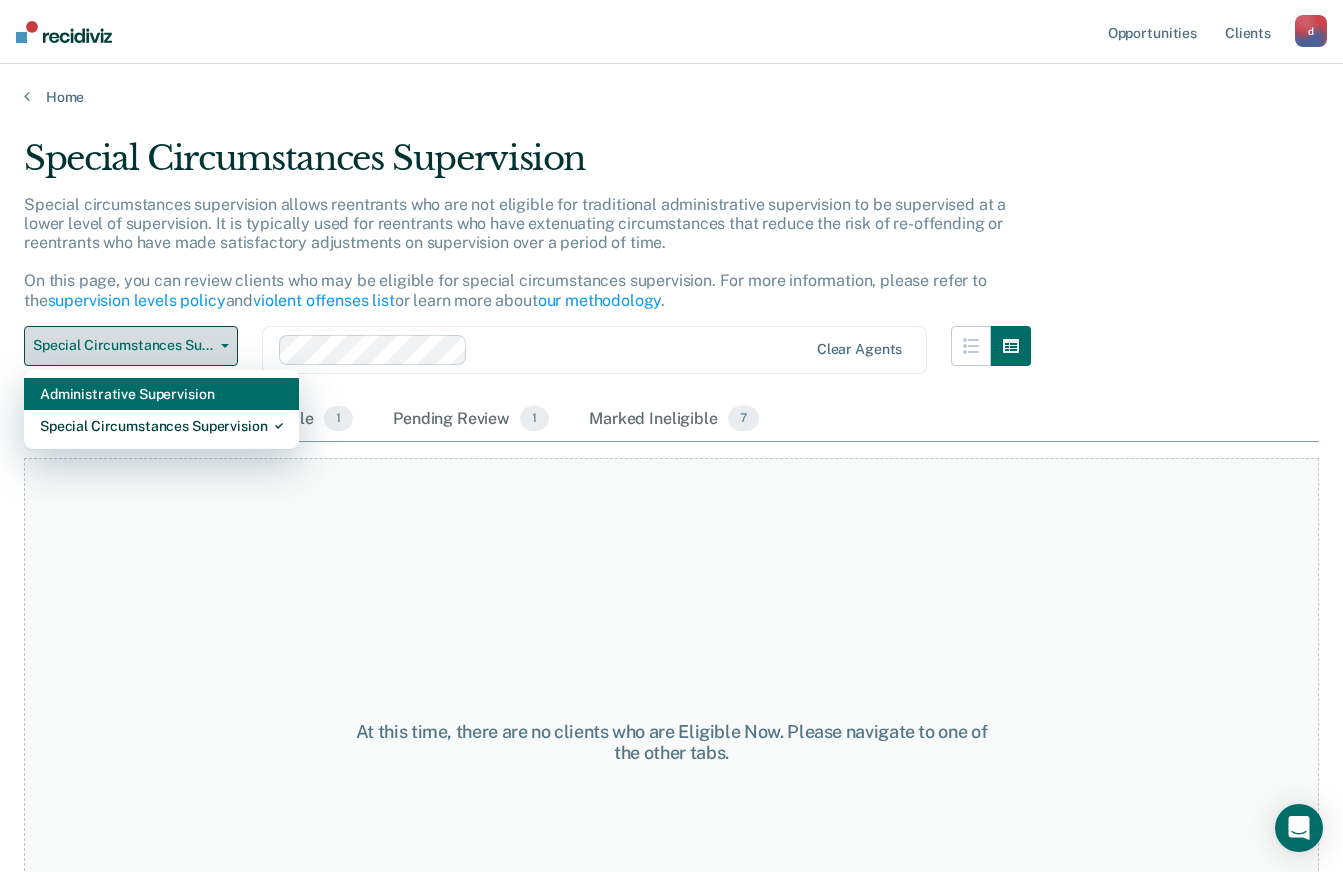 click on "Administrative Supervision" at bounding box center (161, 394) 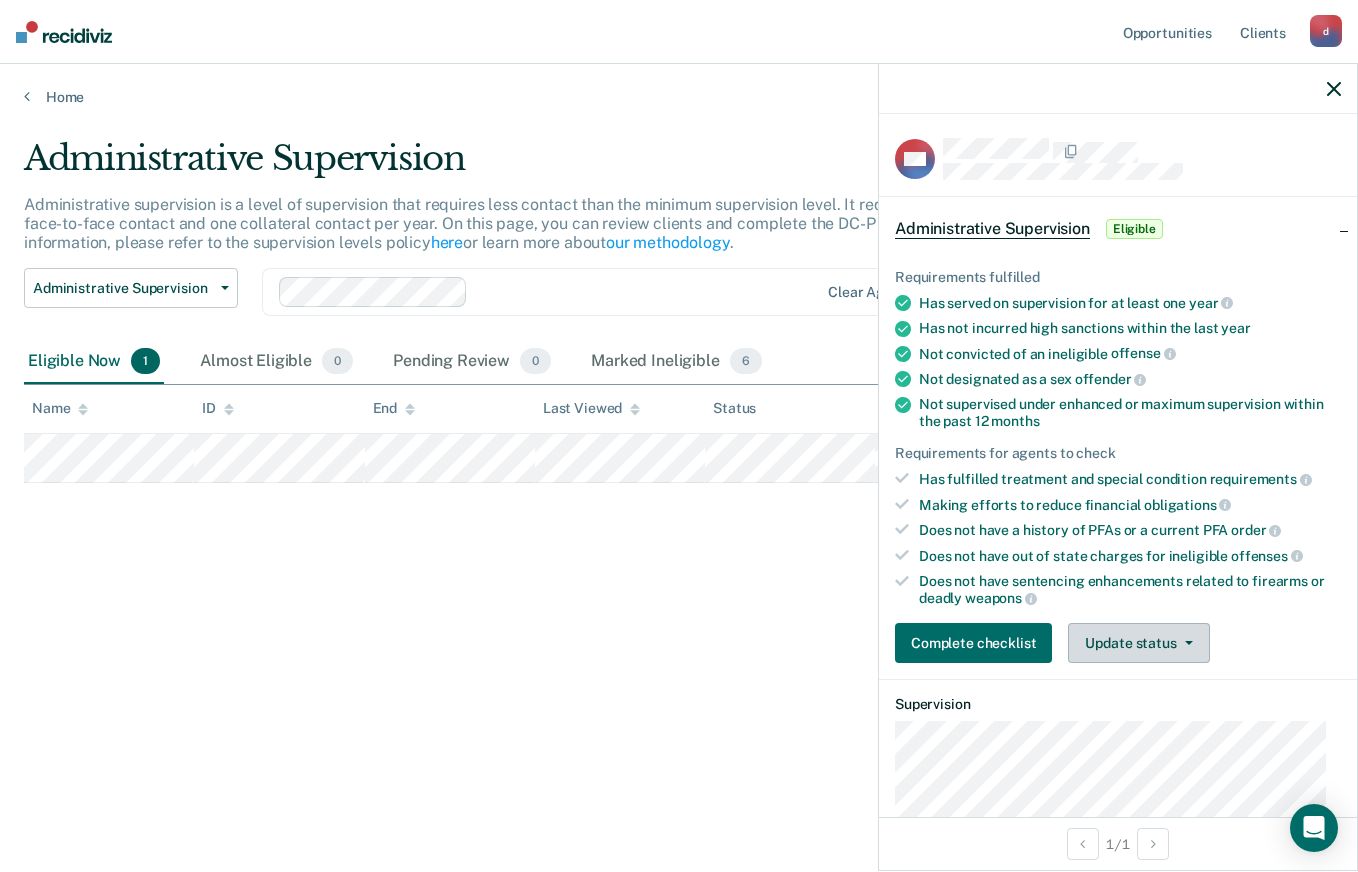 click on "Update status" at bounding box center (1138, 643) 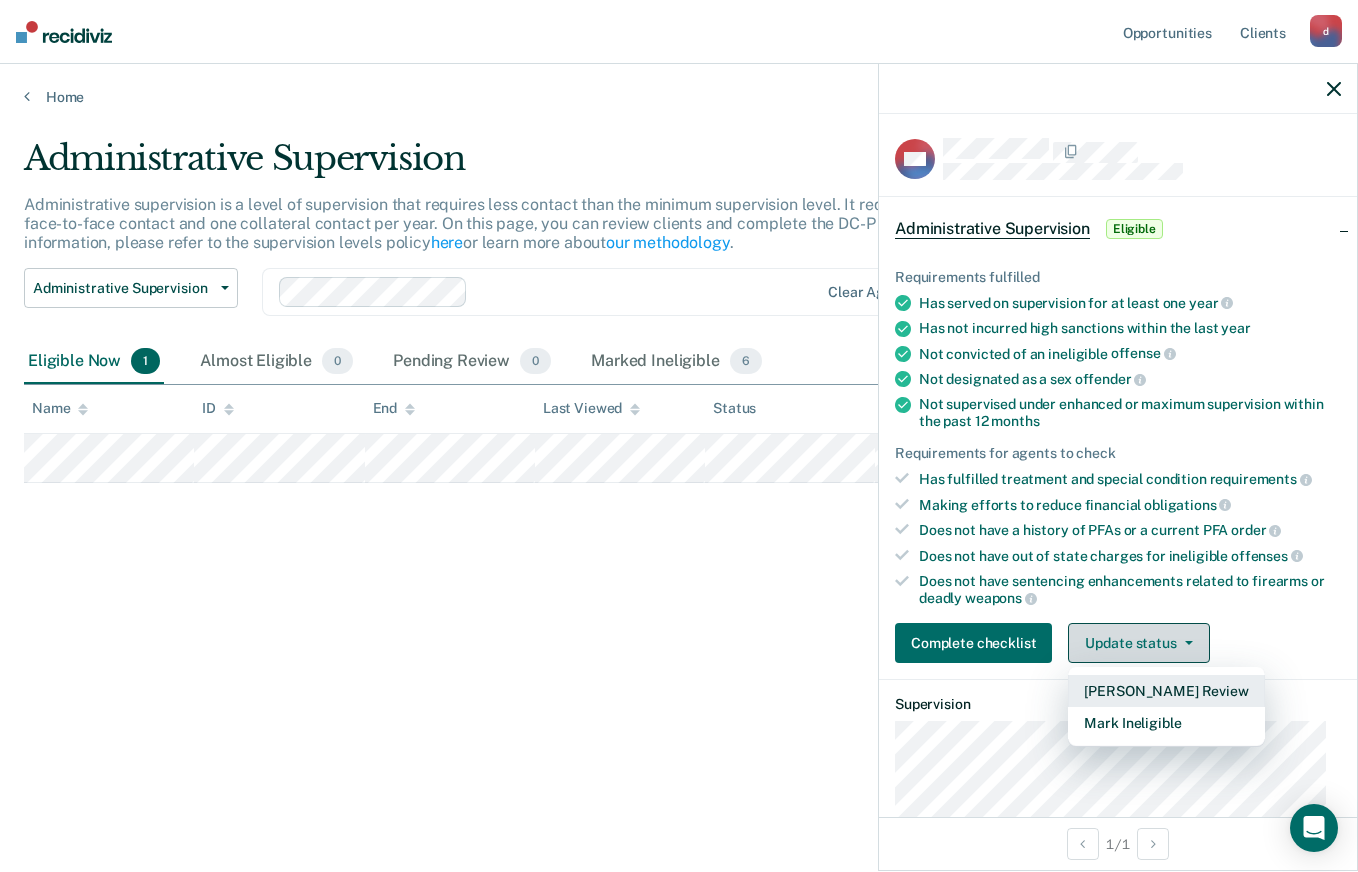 type 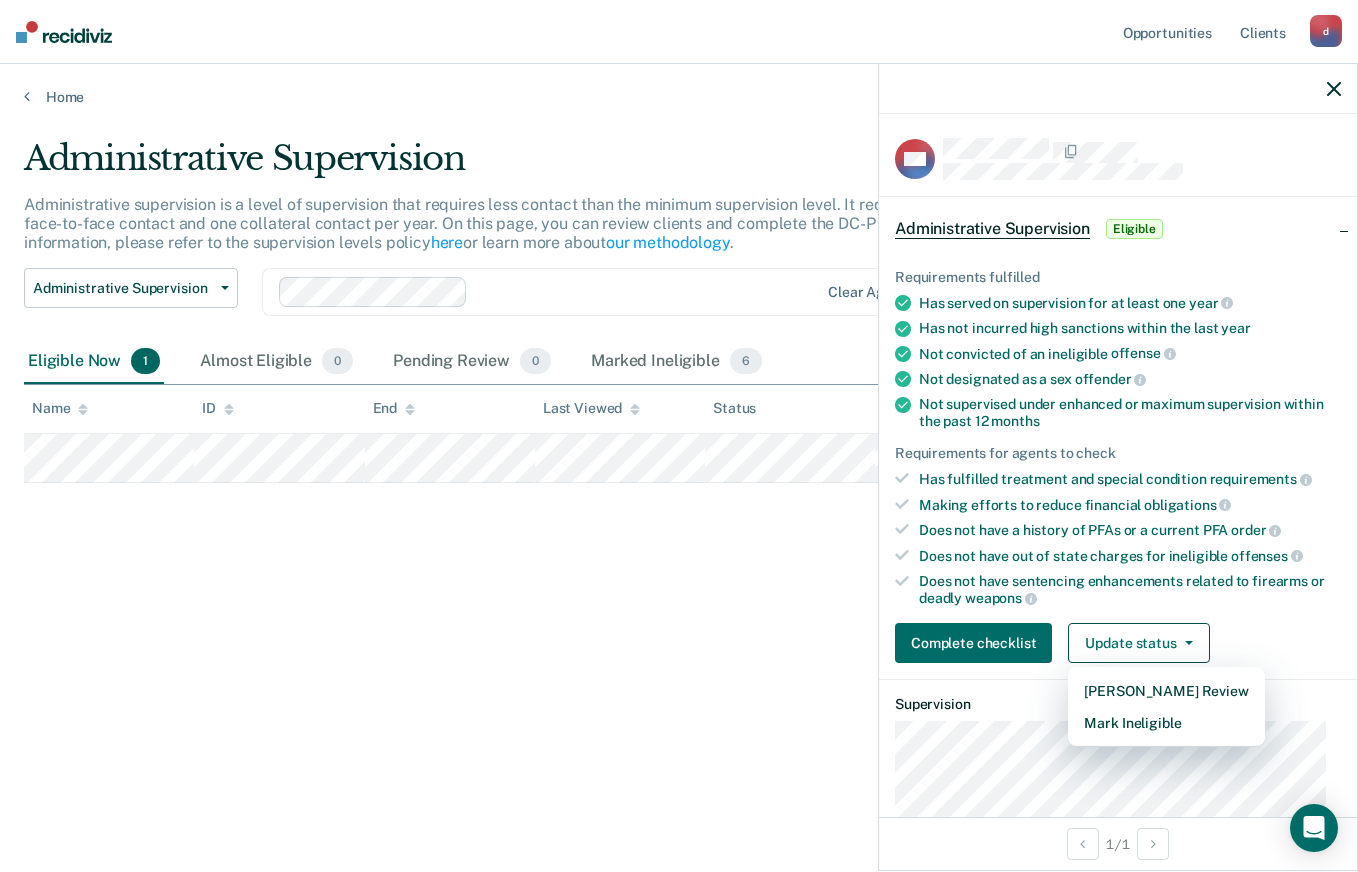 click on "Requirements fulfilled Has served on supervision for at least one   year   Has not incurred high sanctions within the last   year Not convicted of an ineligible   offense   Not designated as a sex   offender   Not supervised under enhanced or maximum supervision within the past 12   months Requirements for agents to check Has fulfilled treatment and special condition   requirements   Making efforts to reduce financial   obligations	   Does not have a history of PFAs or a current PFA order     Does not have out of state charges for ineligible   offenses   Does not have sentencing enhancements related to firearms or deadly   weapons   Complete checklist Update status Mark Pending Review Mark Ineligible" at bounding box center (1118, 458) 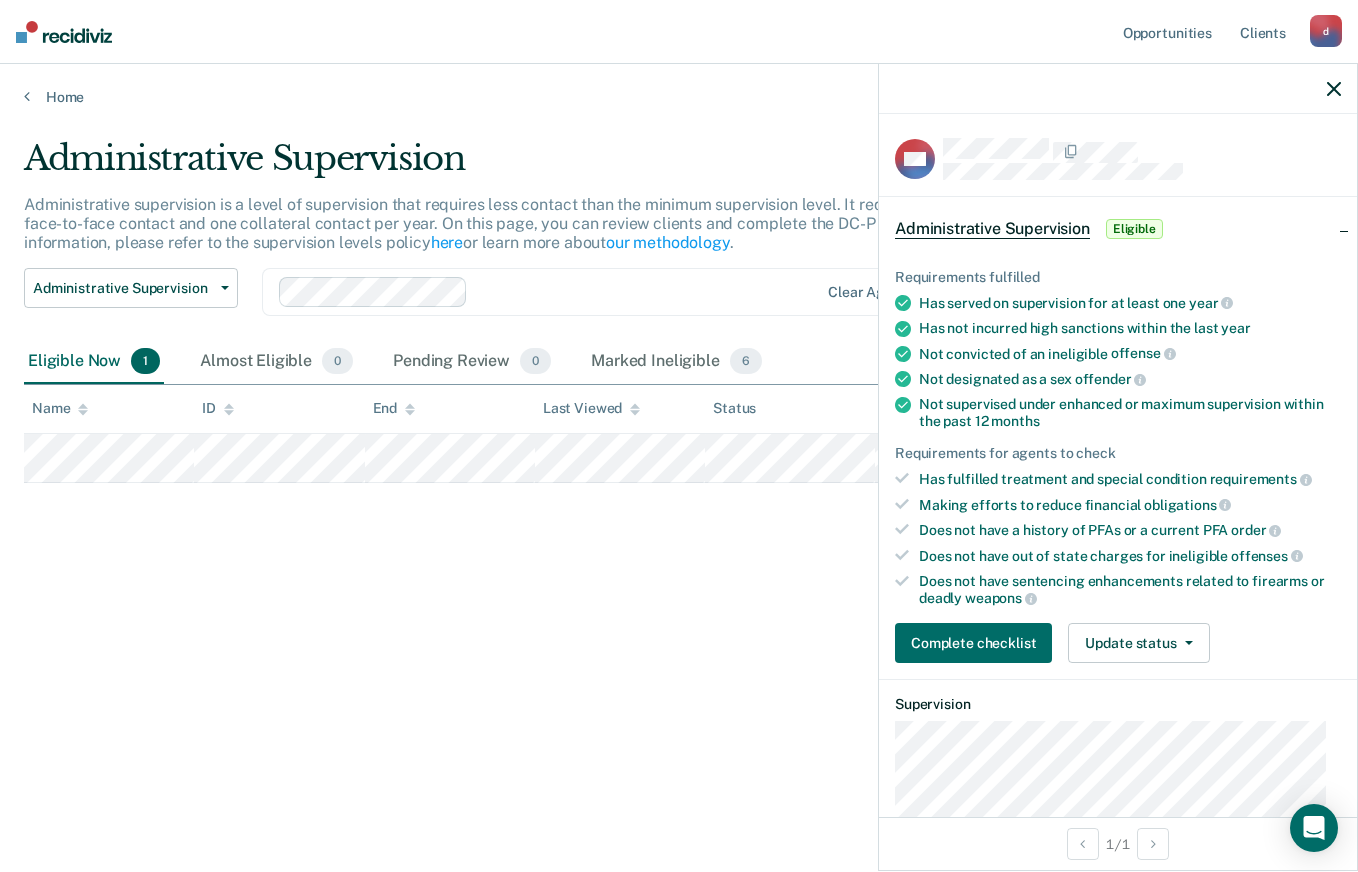 click on "Administrative Supervision   Administrative supervision is a level of supervision that requires less contact than the minimum supervision level. It requires at least one face-to-face contact and one collateral contact per year. On this page, you can review clients and complete the DC-P 402 form. For more information, please refer to the supervision levels policy  here  or learn more about  our methodology . Administrative Supervision Administrative Supervision Special Circumstances Supervision Clear   agents Eligible Now 1 Almost Eligible 0 Pending Review 0 Marked Ineligible 6
To pick up a draggable item, press the space bar.
While dragging, use the arrow keys to move the item.
Press space again to drop the item in its new position, or press escape to cancel.
Name ID End Last Viewed Status Assigned to" at bounding box center (679, 462) 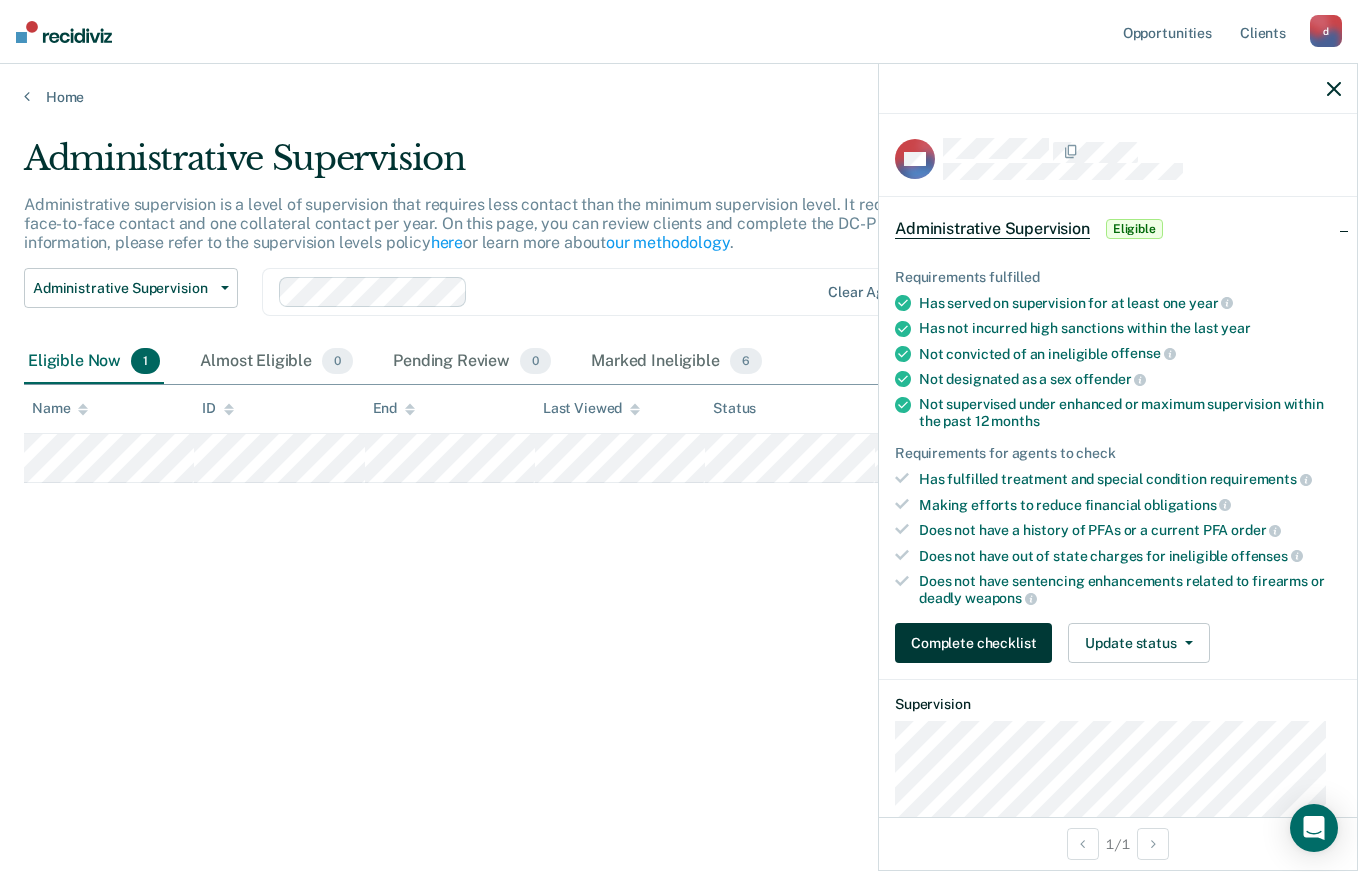 click on "Complete checklist" at bounding box center (973, 643) 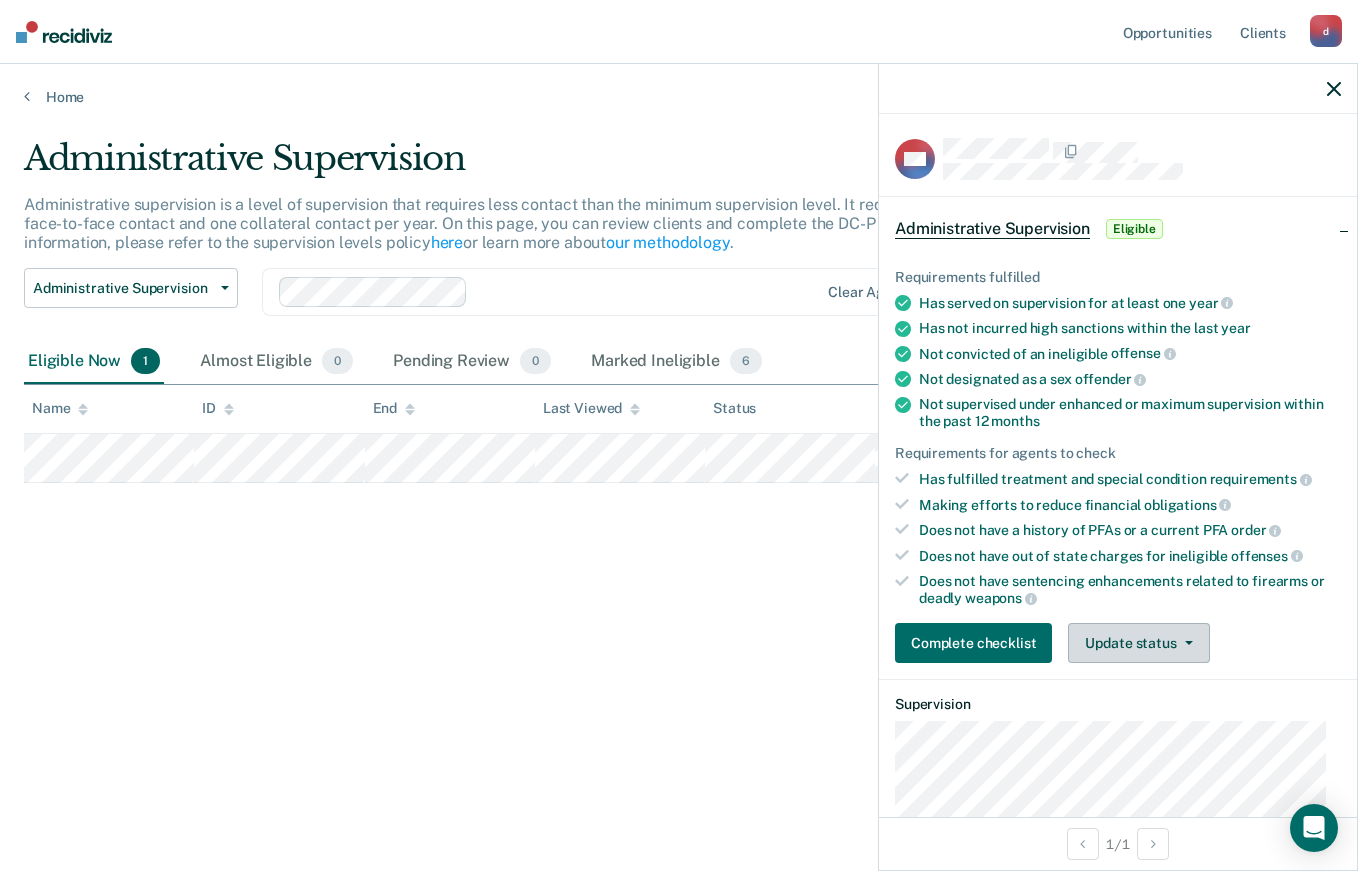click 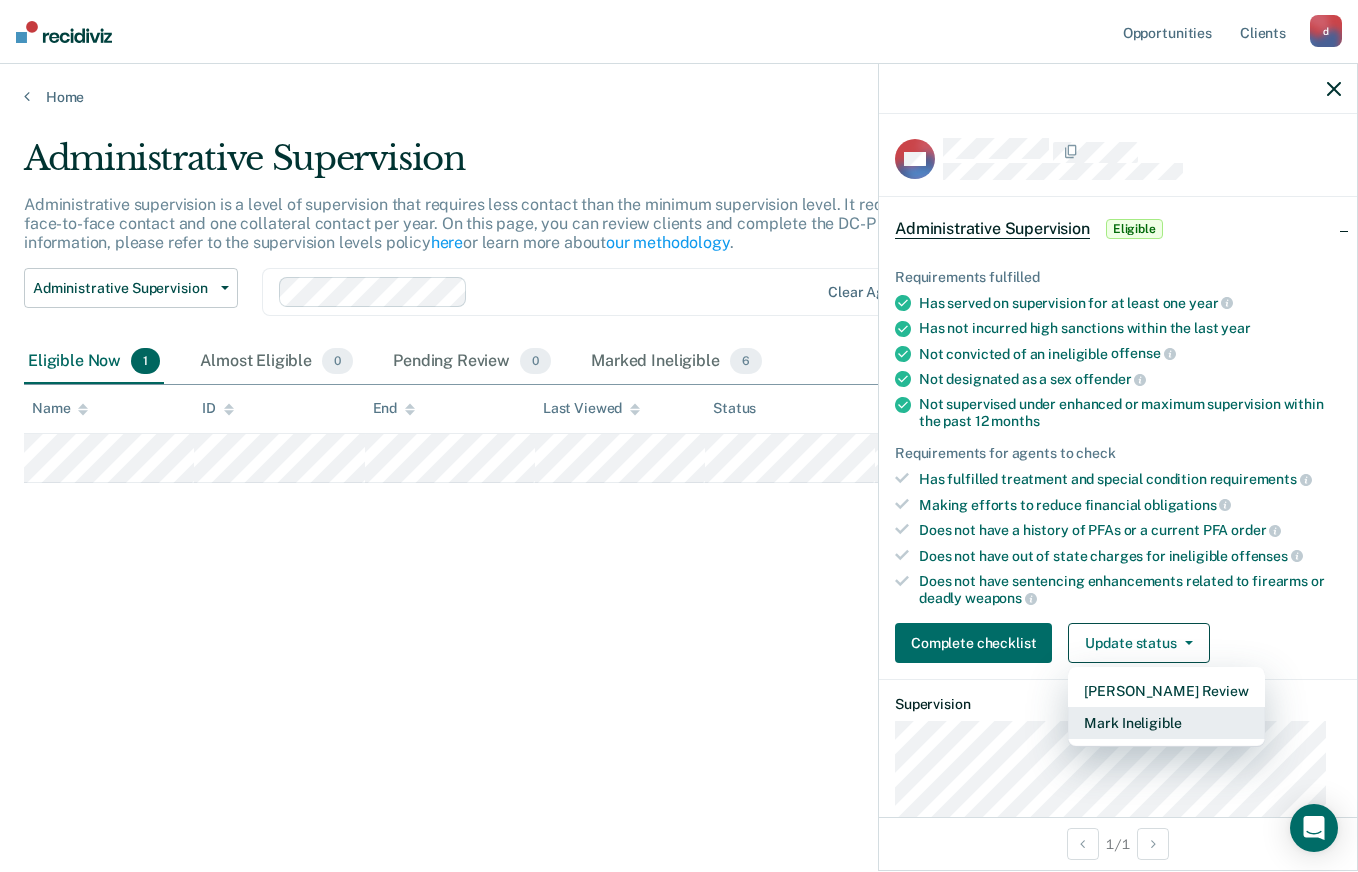 click on "Mark Ineligible" at bounding box center (1166, 723) 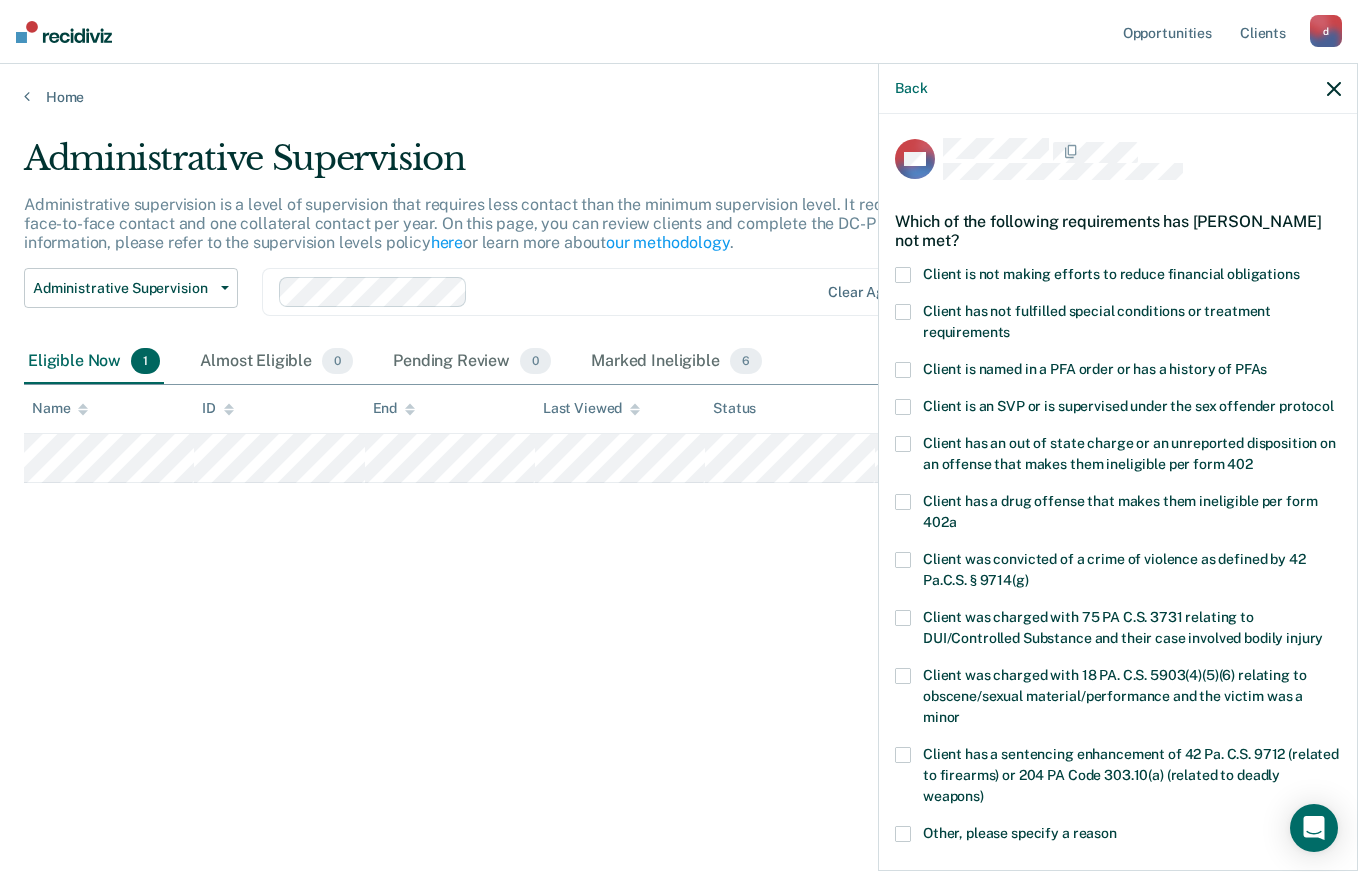 click at bounding box center (903, 370) 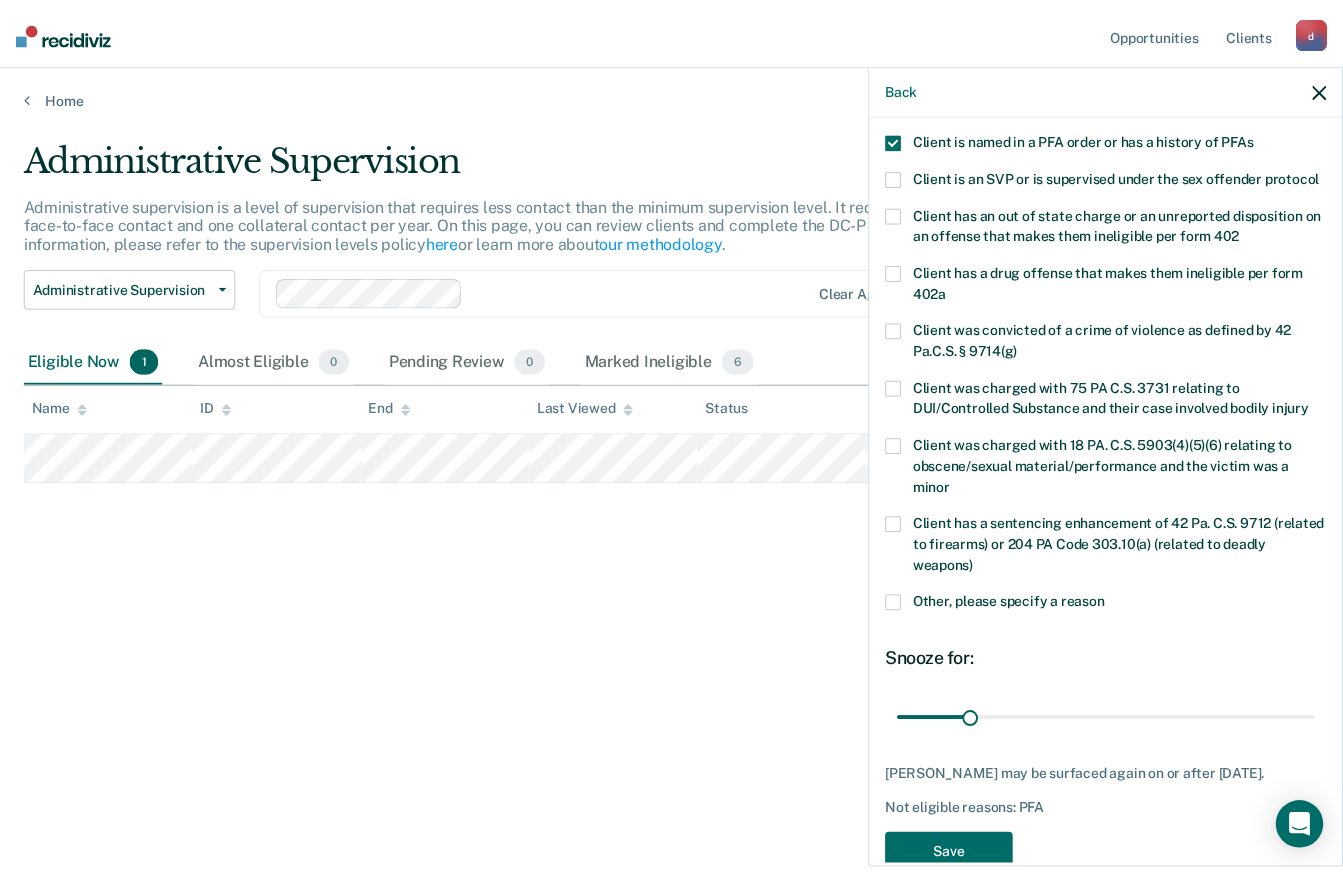 scroll, scrollTop: 294, scrollLeft: 0, axis: vertical 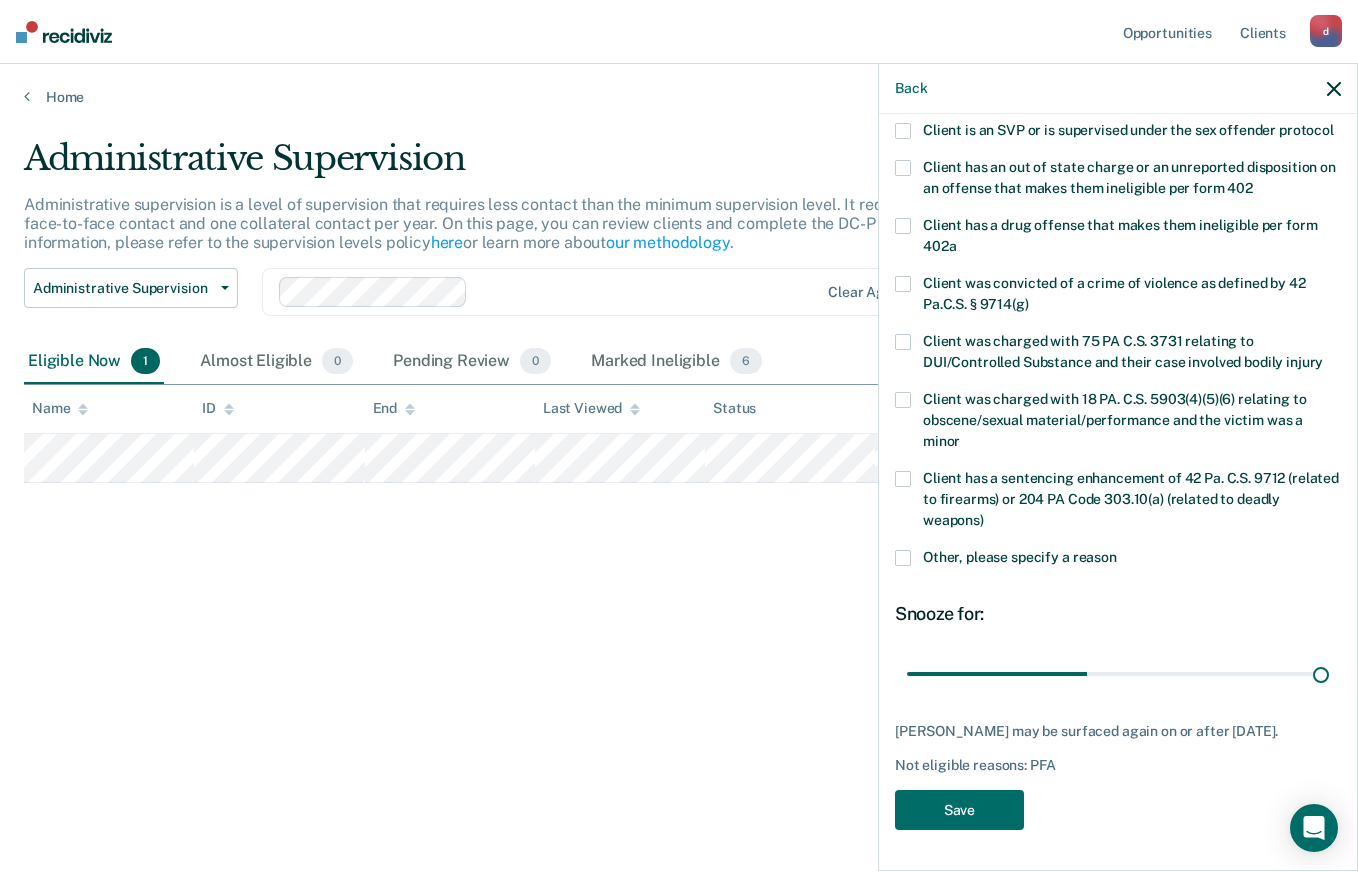type on "180" 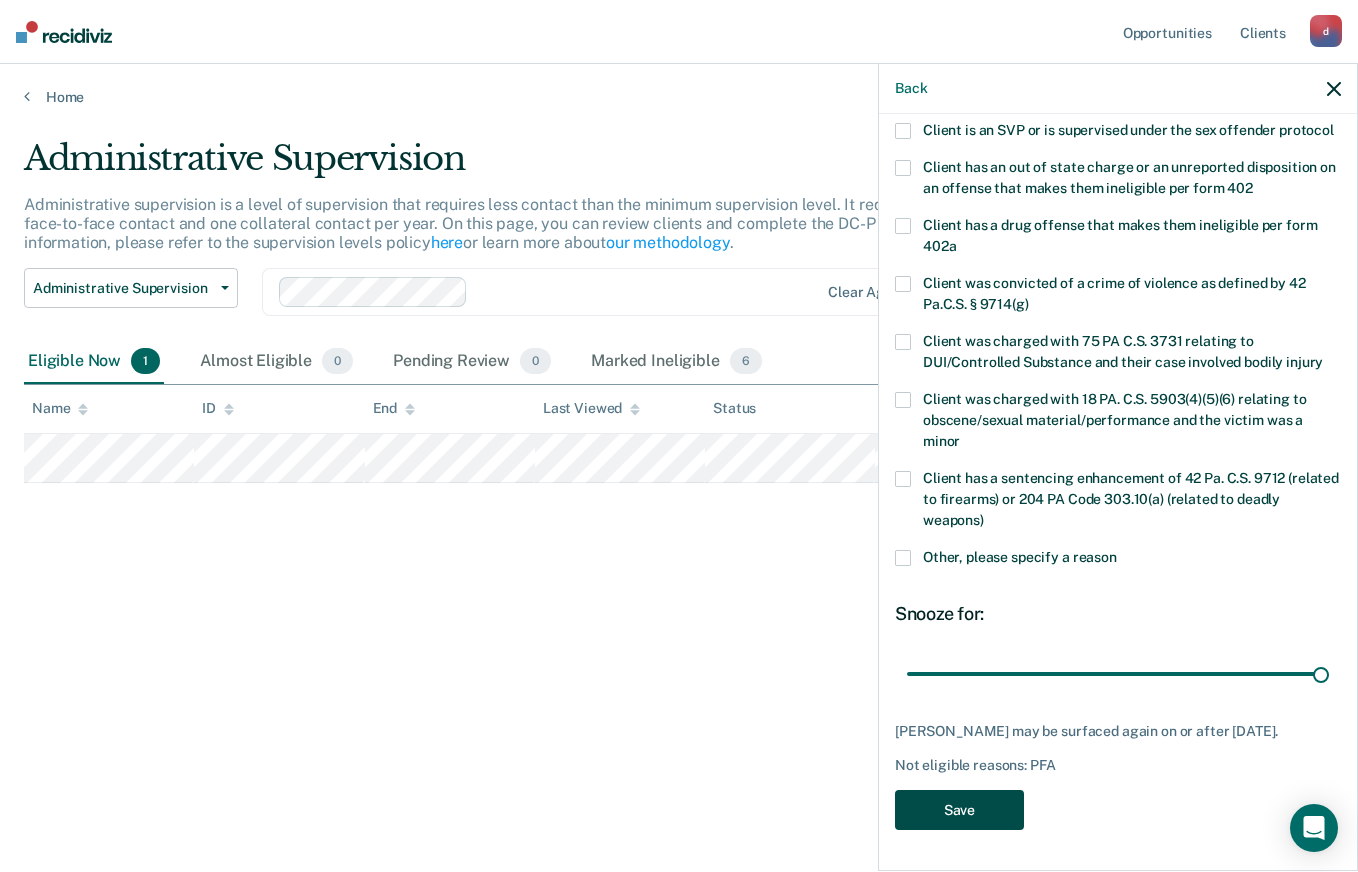 click on "Save" at bounding box center [959, 810] 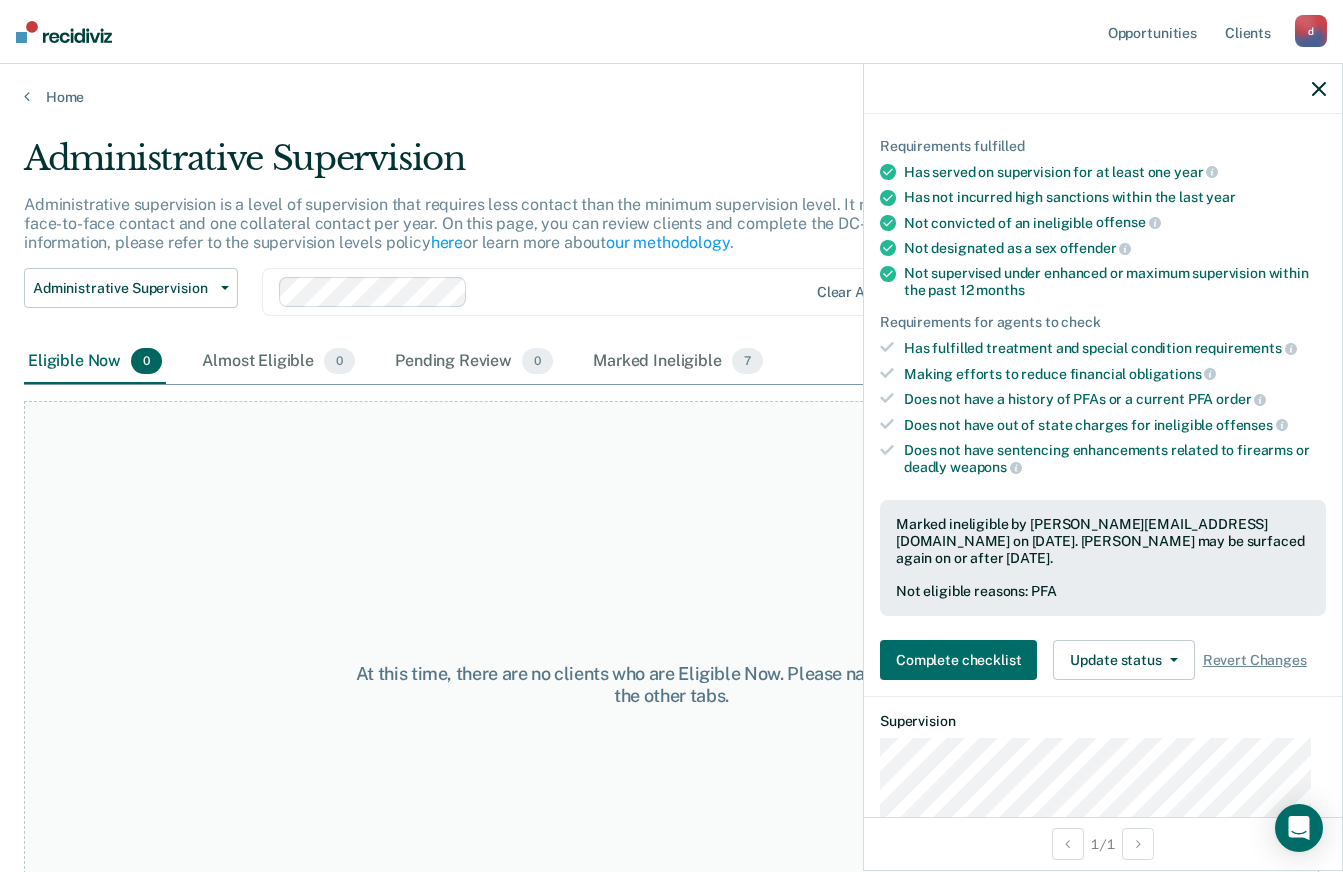 scroll, scrollTop: 0, scrollLeft: 0, axis: both 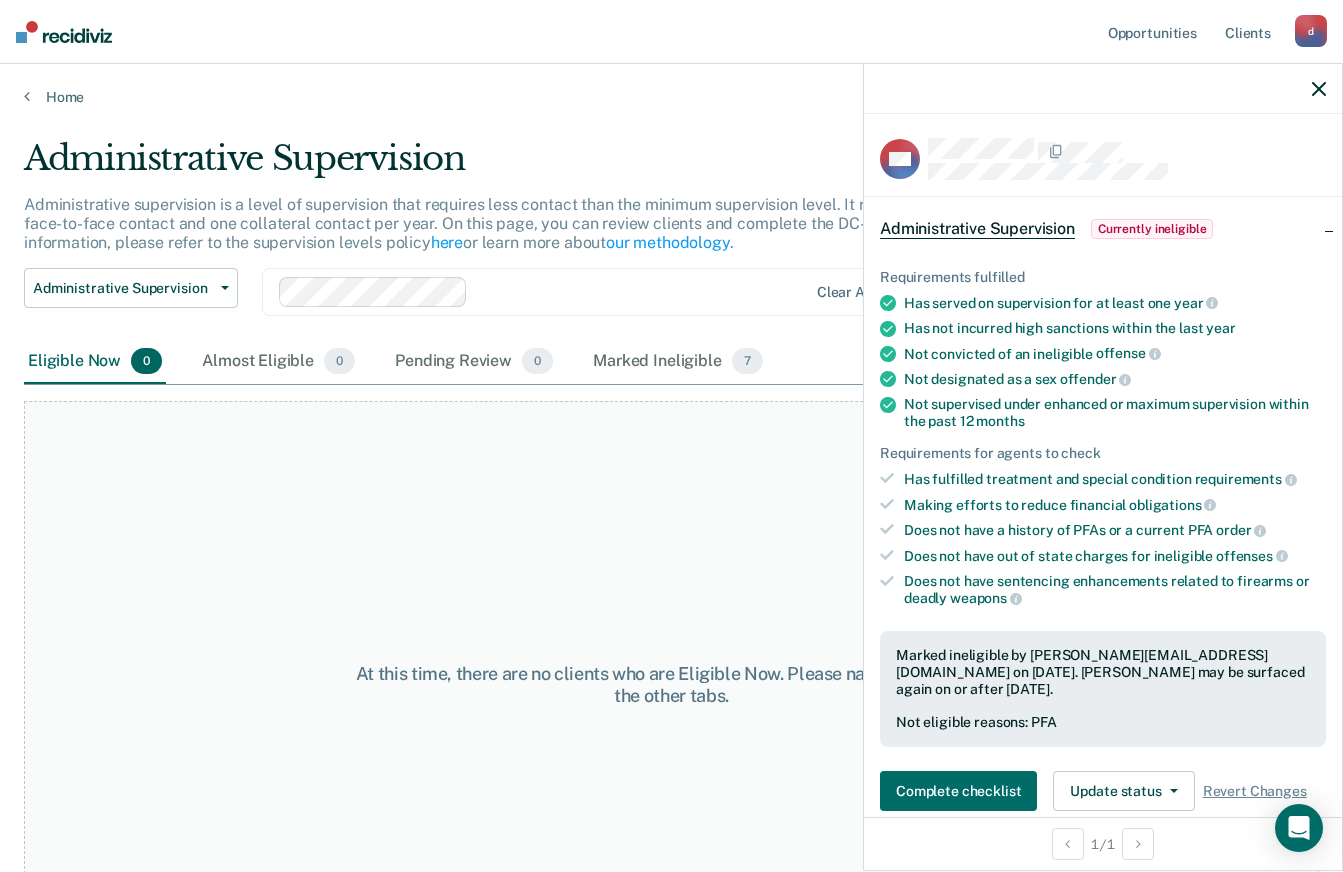 click 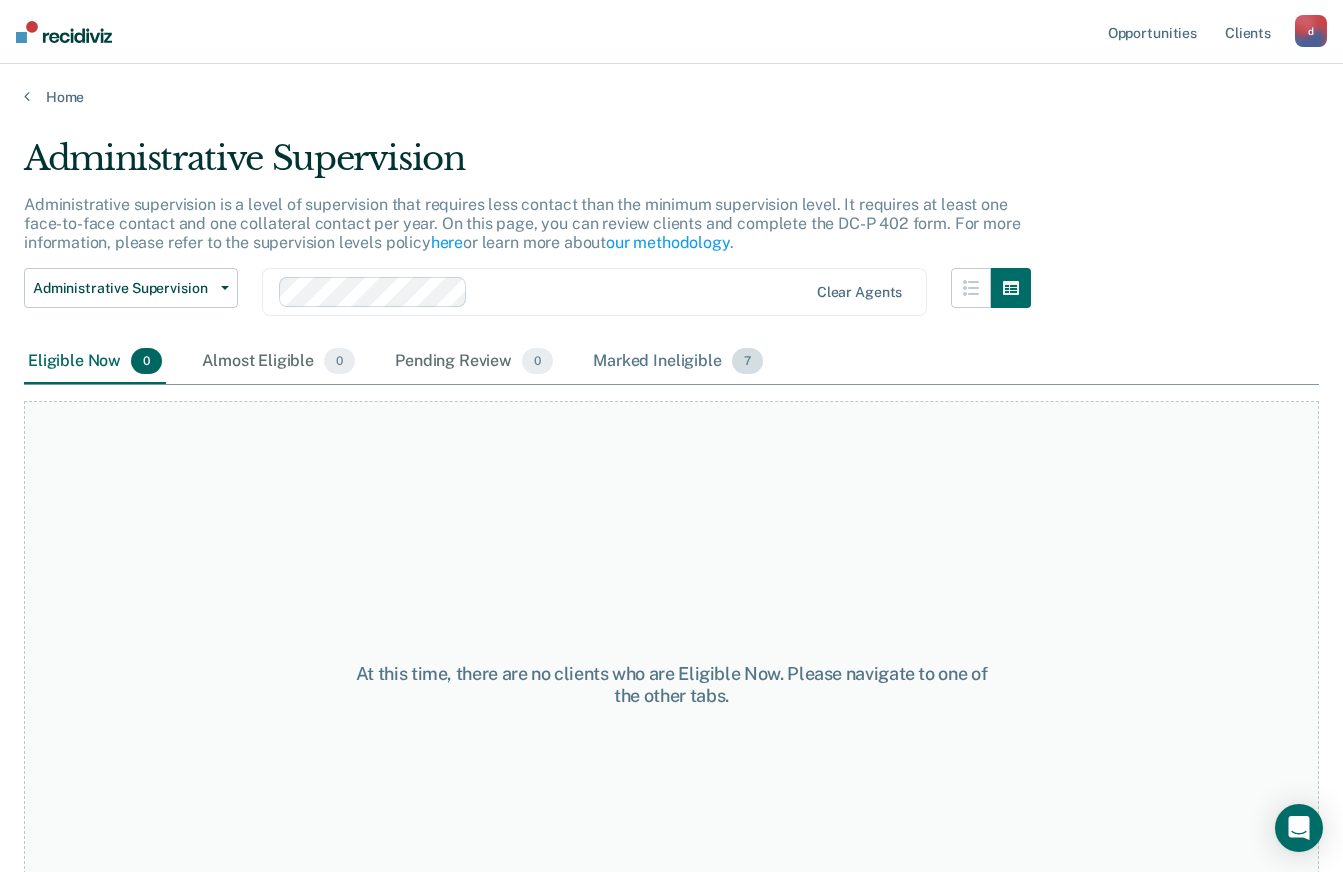 click on "7" at bounding box center [747, 361] 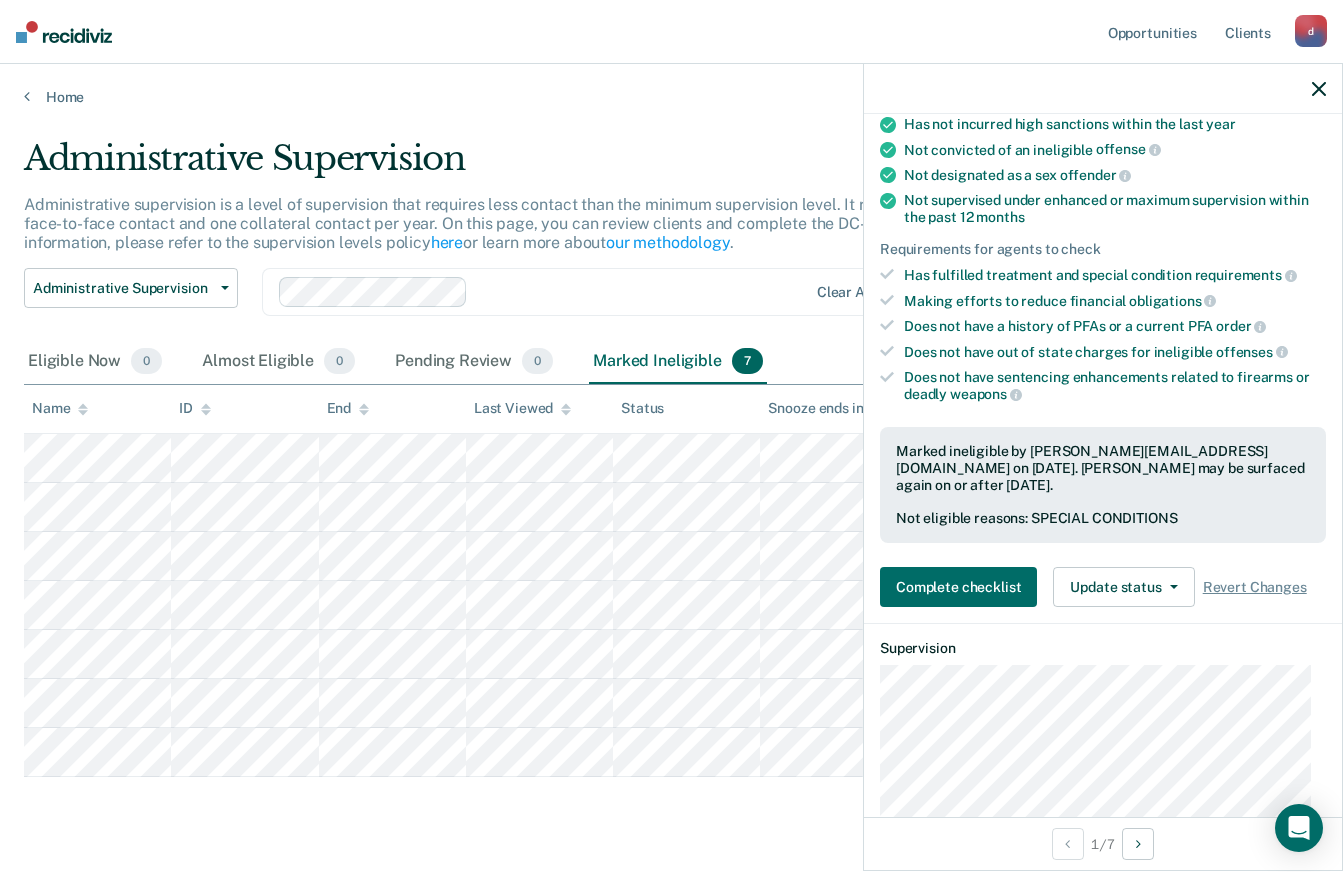scroll, scrollTop: 213, scrollLeft: 0, axis: vertical 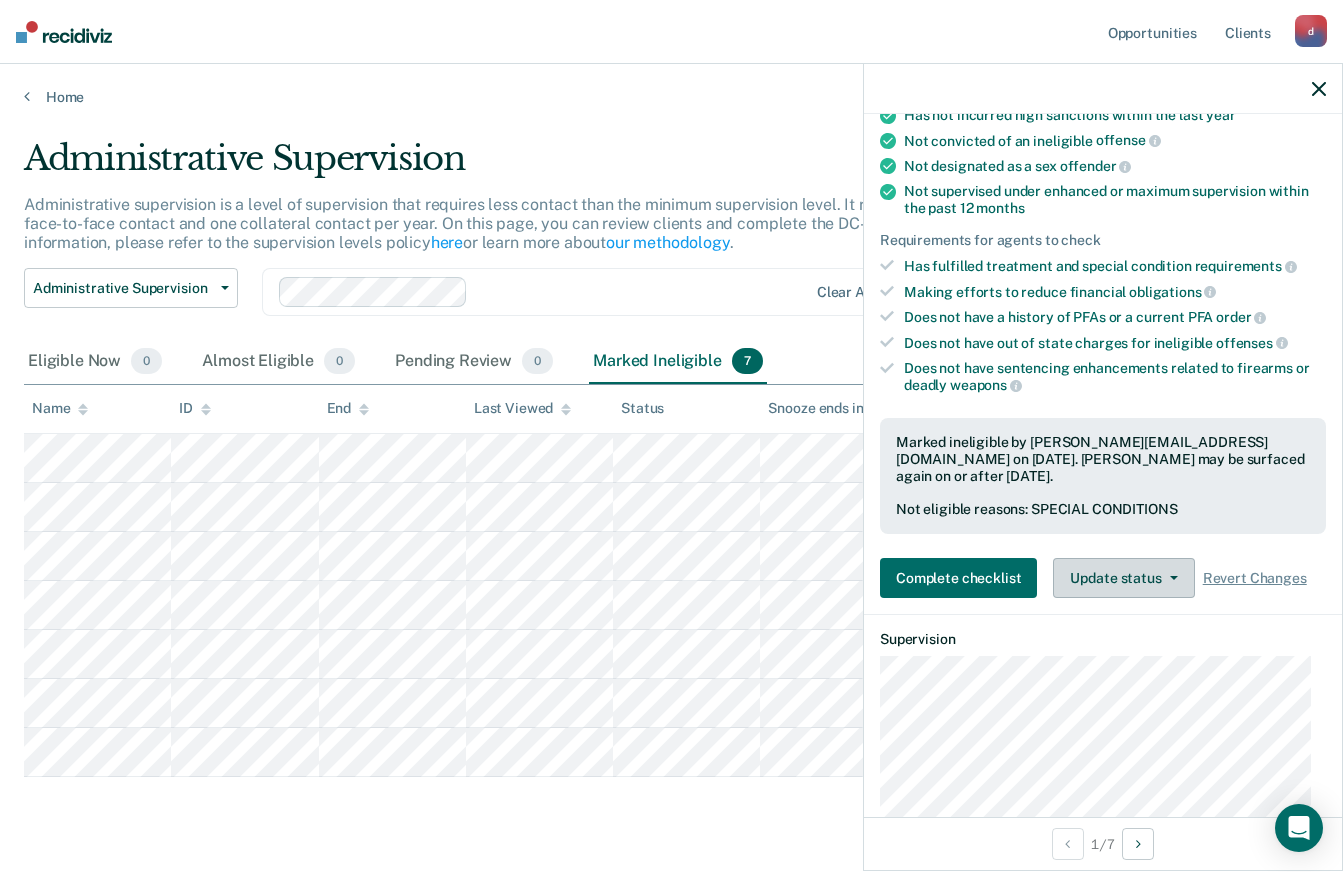click 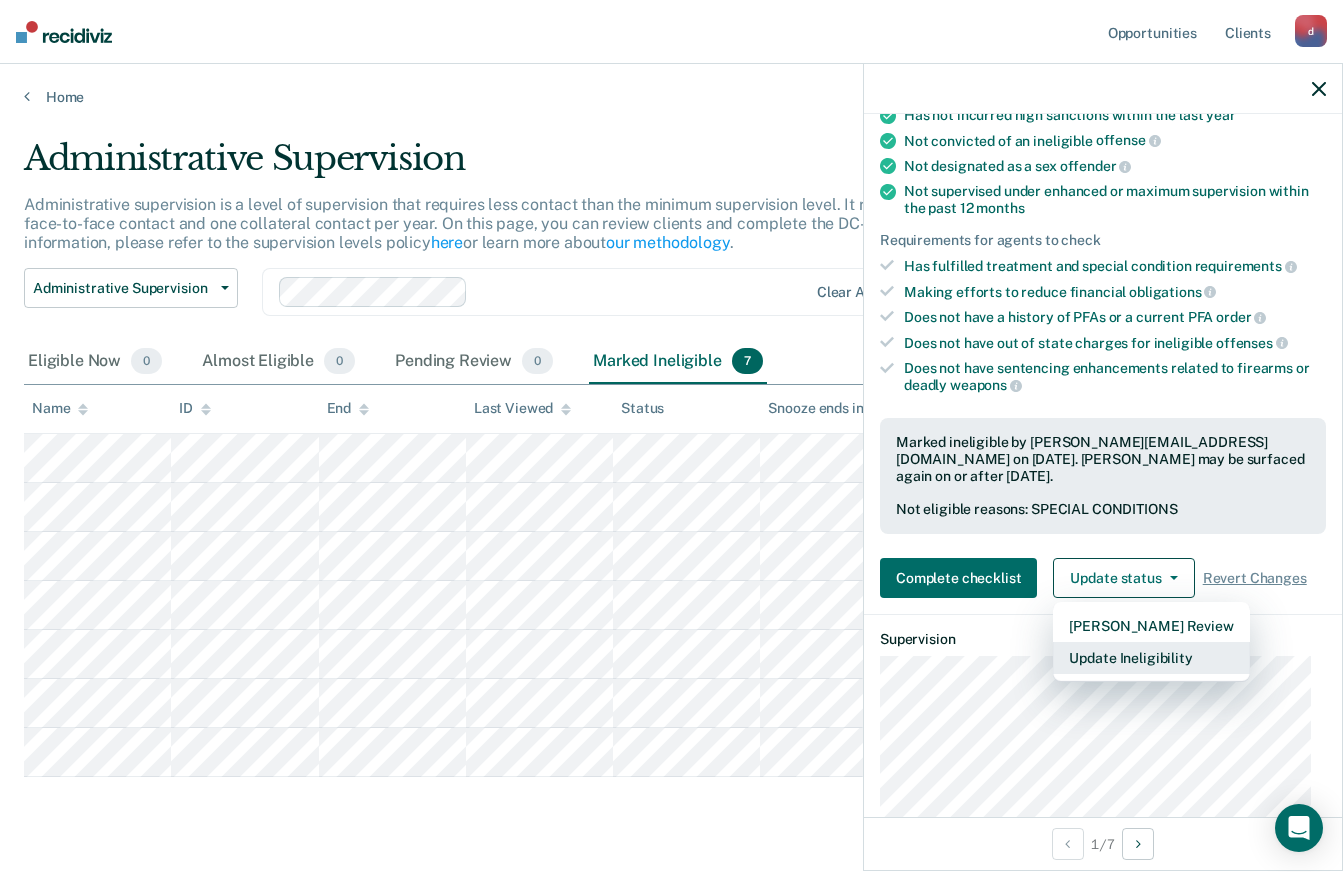 click on "Update Ineligibility" at bounding box center [1151, 658] 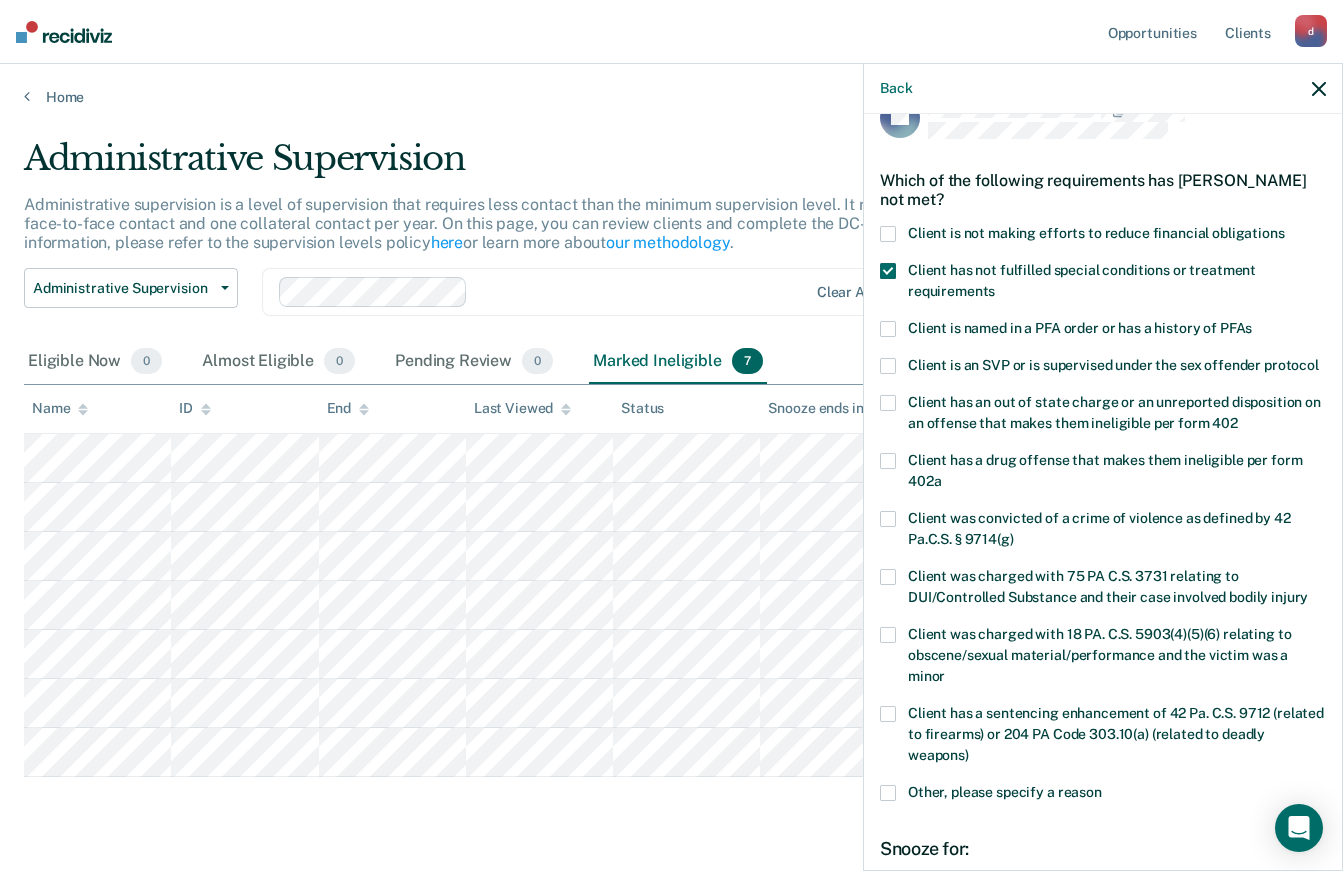 scroll, scrollTop: 42, scrollLeft: 0, axis: vertical 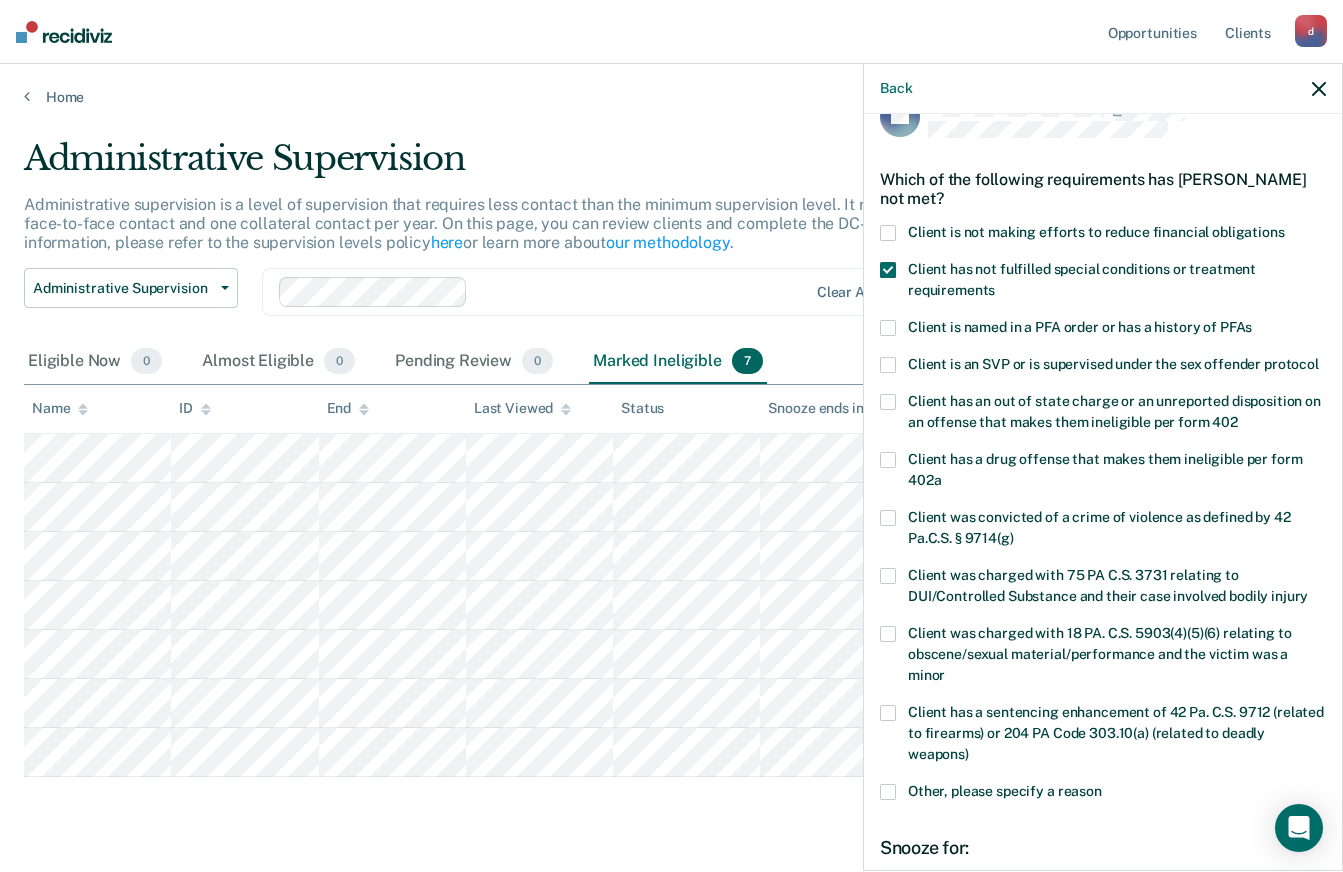 click at bounding box center (888, 233) 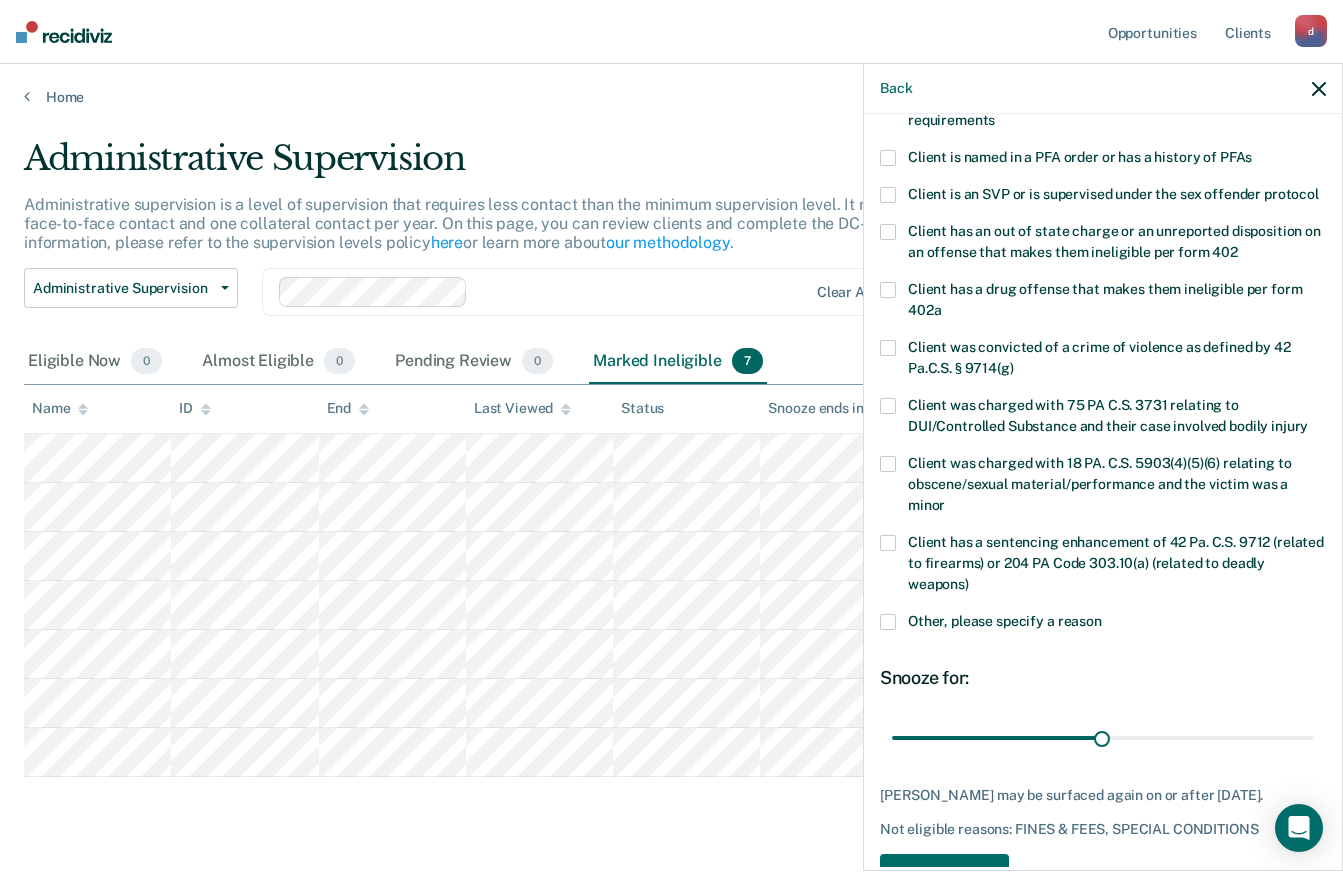 scroll, scrollTop: 215, scrollLeft: 0, axis: vertical 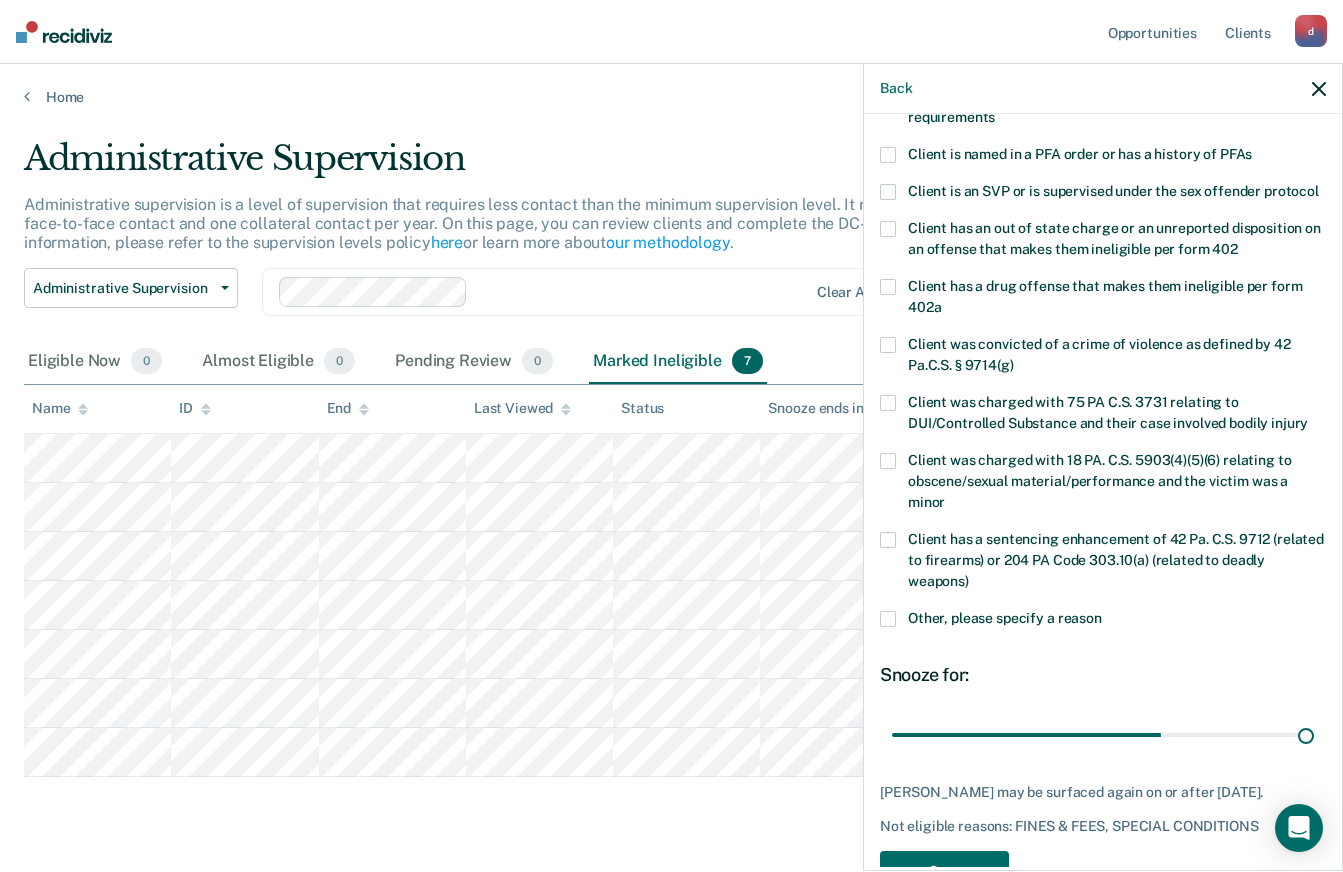 type on "180" 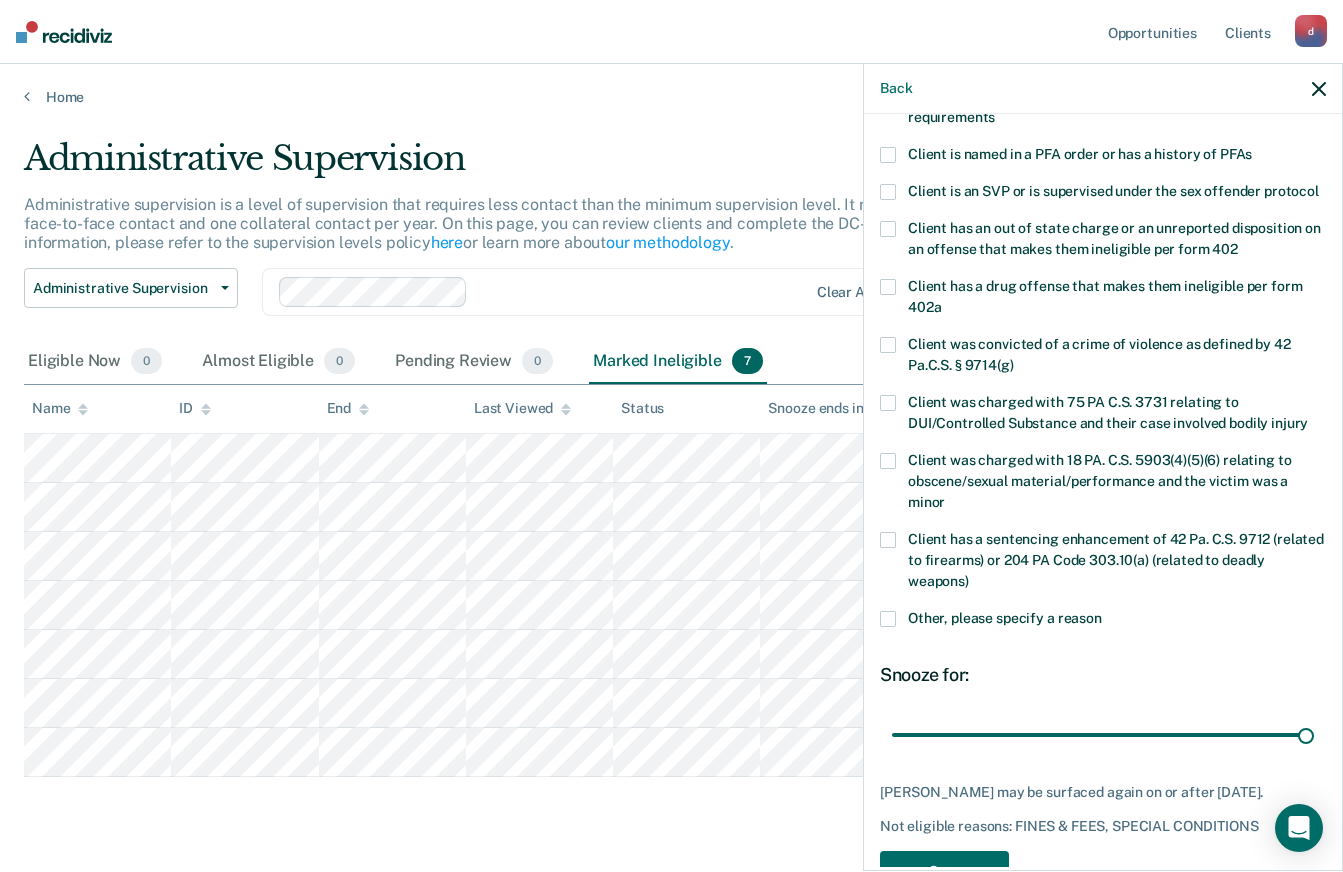 scroll, scrollTop: 311, scrollLeft: 0, axis: vertical 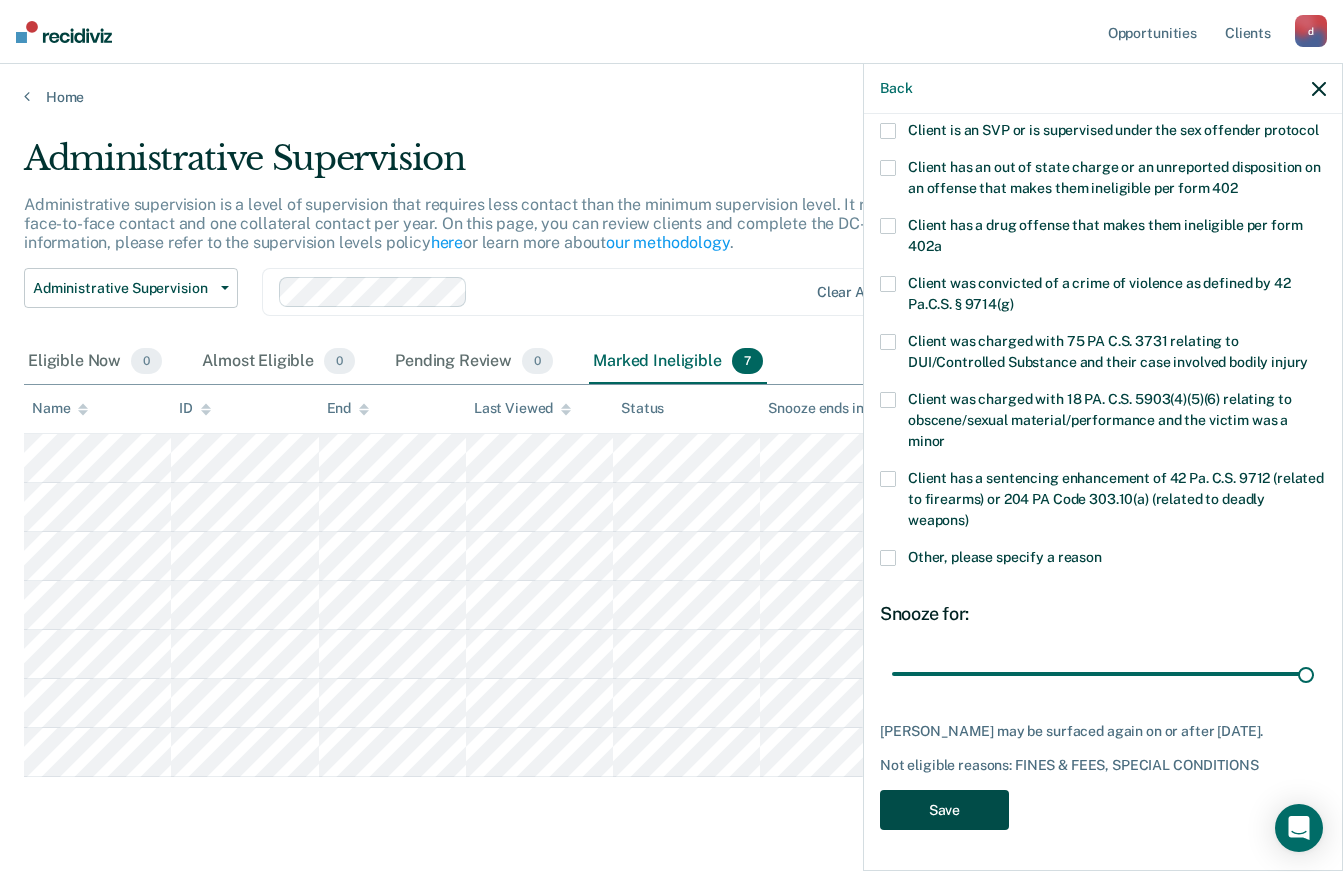 click on "Save" at bounding box center [944, 810] 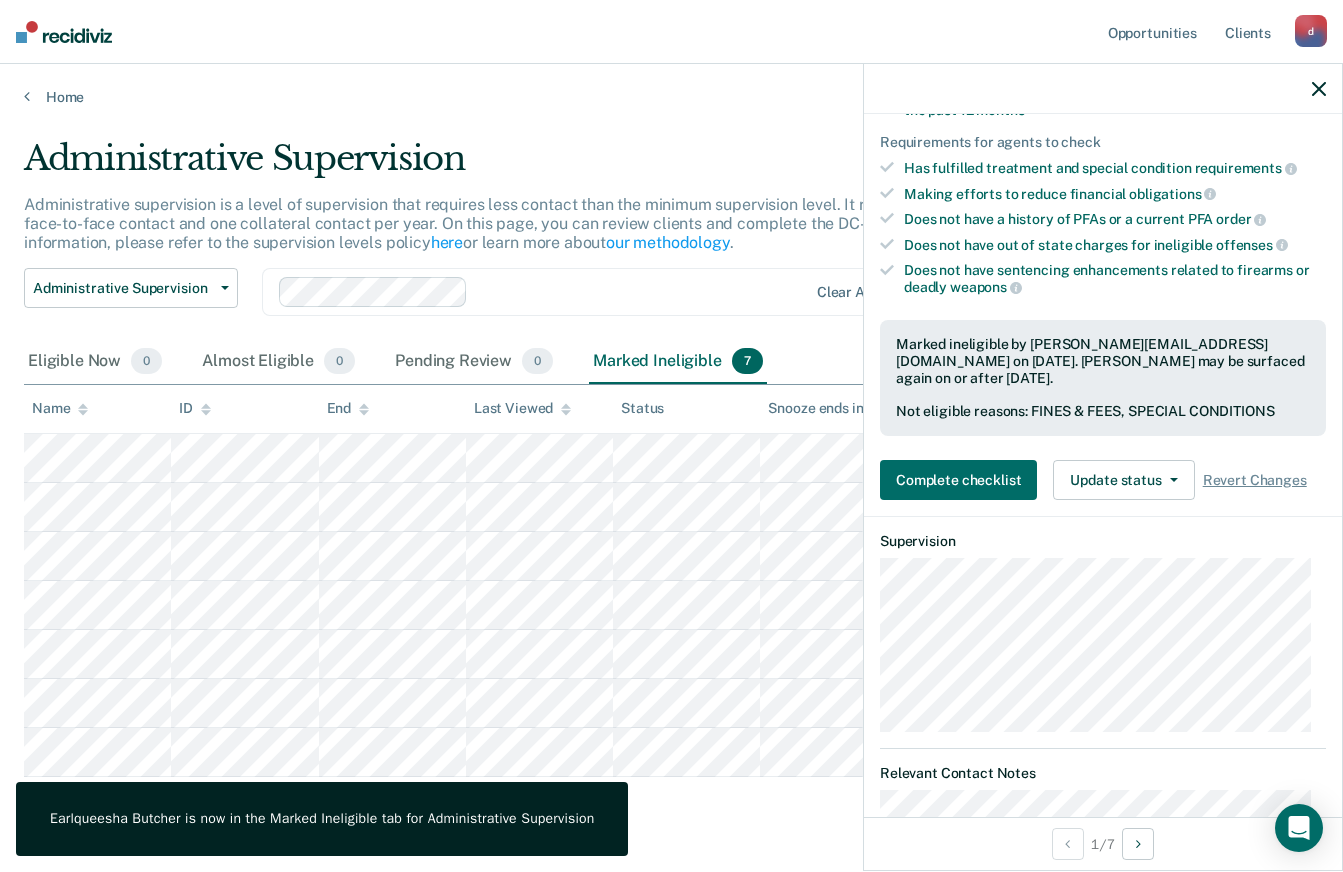 click on "Administrative Supervision   Administrative supervision is a level of supervision that requires less contact than the minimum supervision level. It requires at least one face-to-face contact and one collateral contact per year. On this page, you can review clients and complete the DC-P 402 form. For more information, please refer to the supervision levels policy  here  or learn more about  our methodology . Administrative Supervision Administrative Supervision Special Circumstances Supervision Clear   agents Eligible Now 0 Almost Eligible 0 Pending Review 0 Marked Ineligible 7
To pick up a draggable item, press the space bar.
While dragging, use the arrow keys to move the item.
Press space again to drop the item in its new position, or press escape to cancel.
Name ID End Last Viewed Status Snooze ends in Assigned to" at bounding box center (671, 486) 